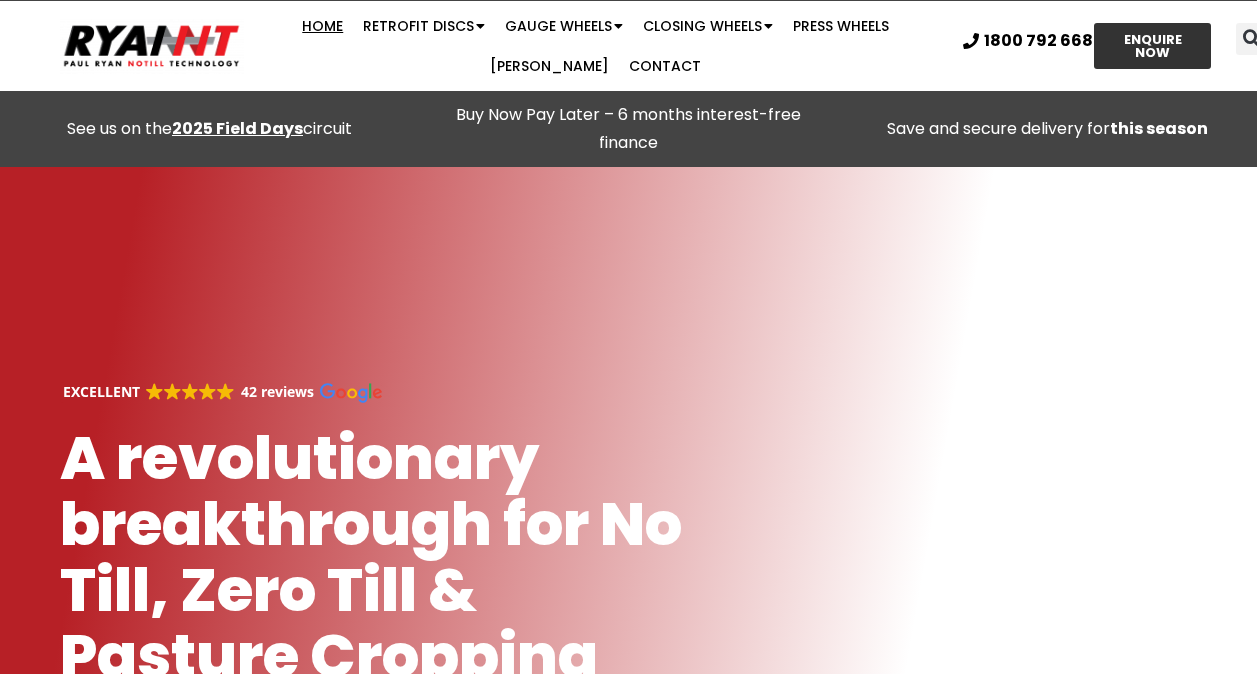 scroll, scrollTop: 0, scrollLeft: 0, axis: both 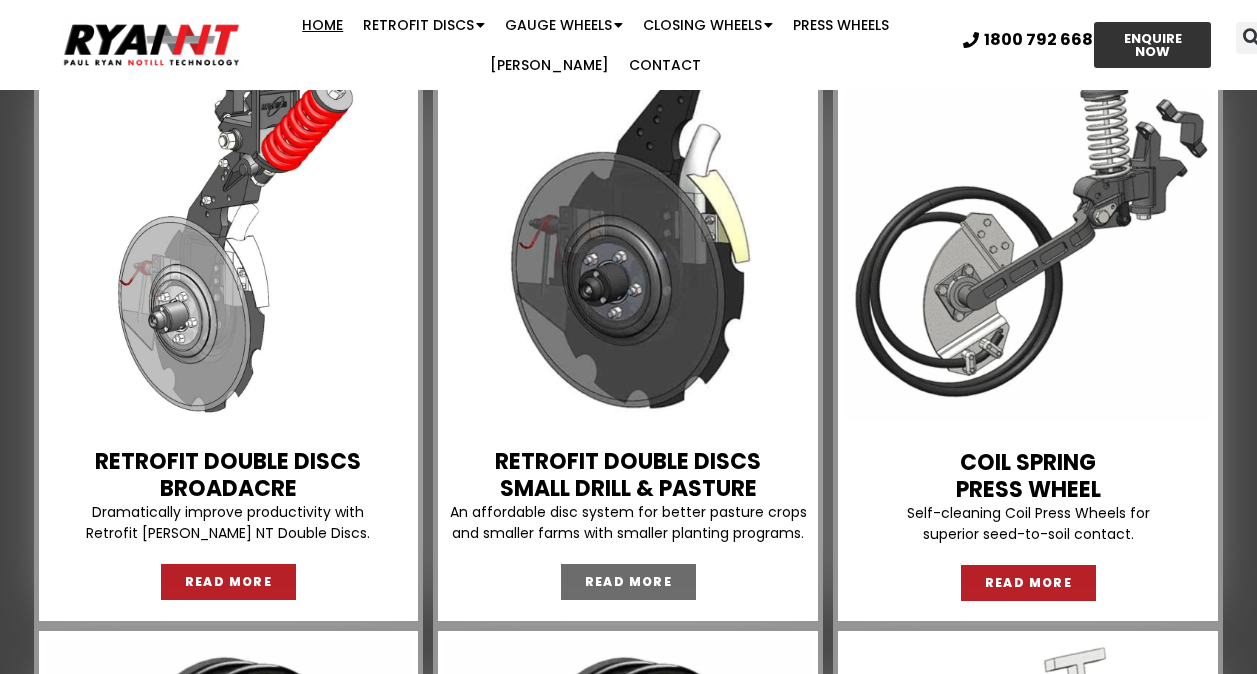 click on "READ MORE" at bounding box center [629, 582] 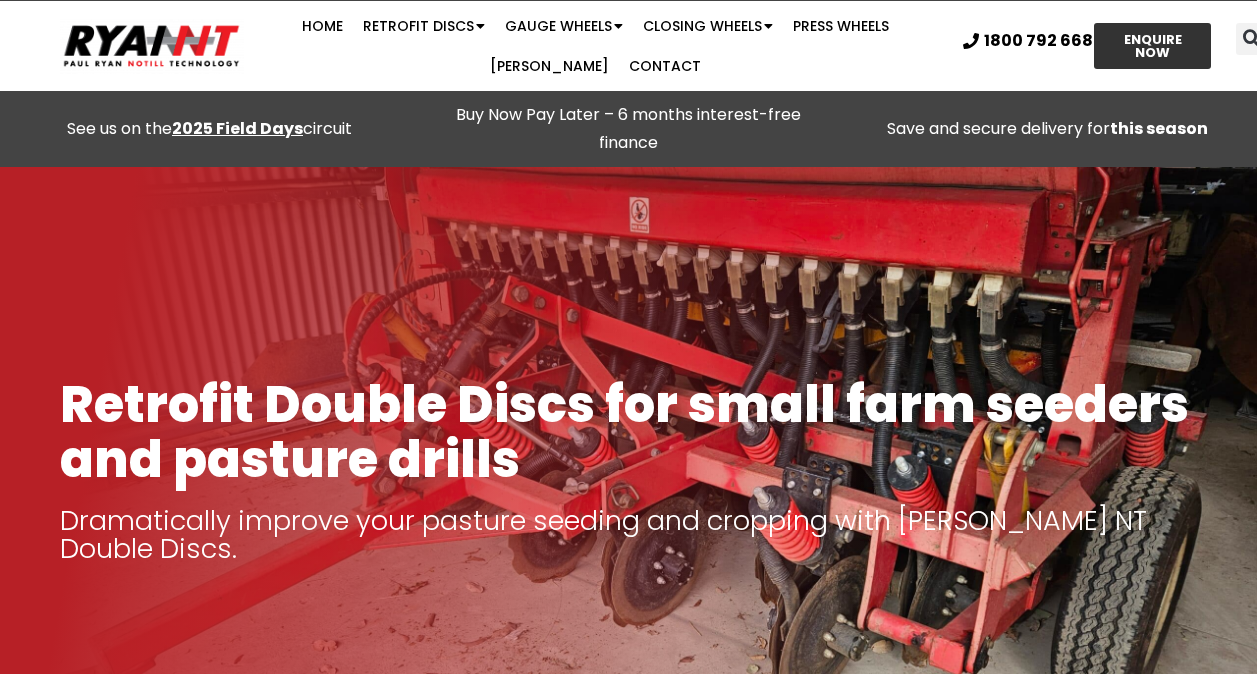scroll, scrollTop: 0, scrollLeft: 0, axis: both 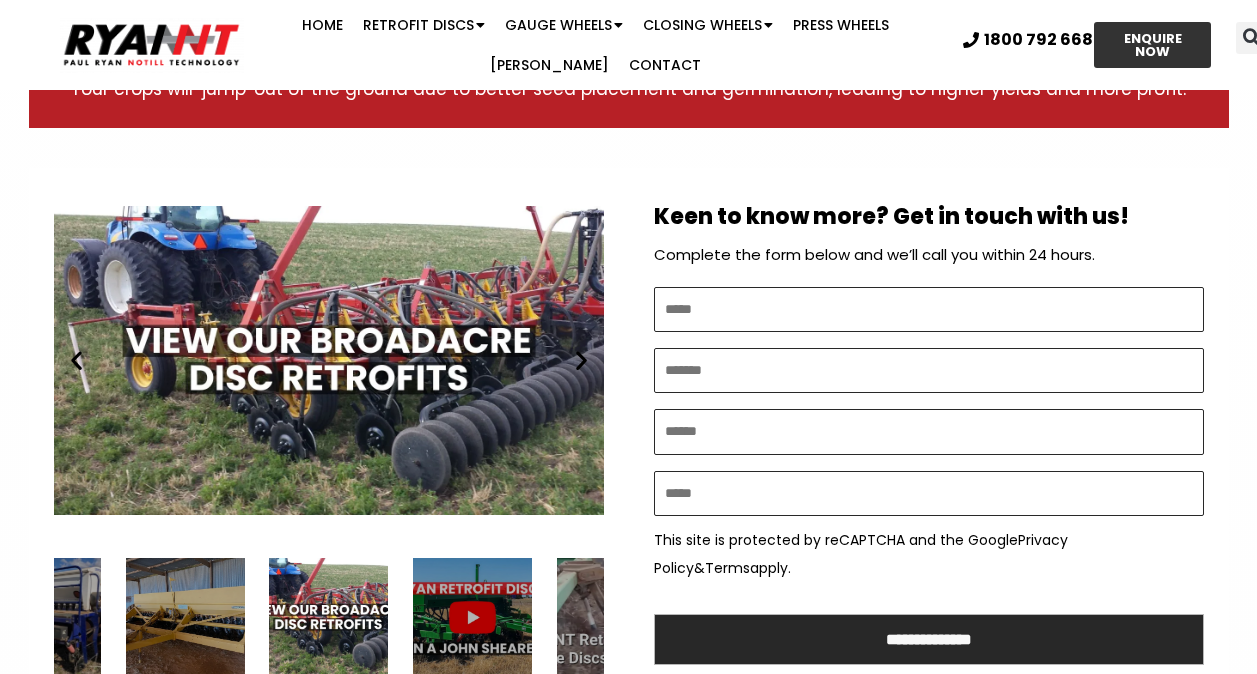 click at bounding box center (581, 360) 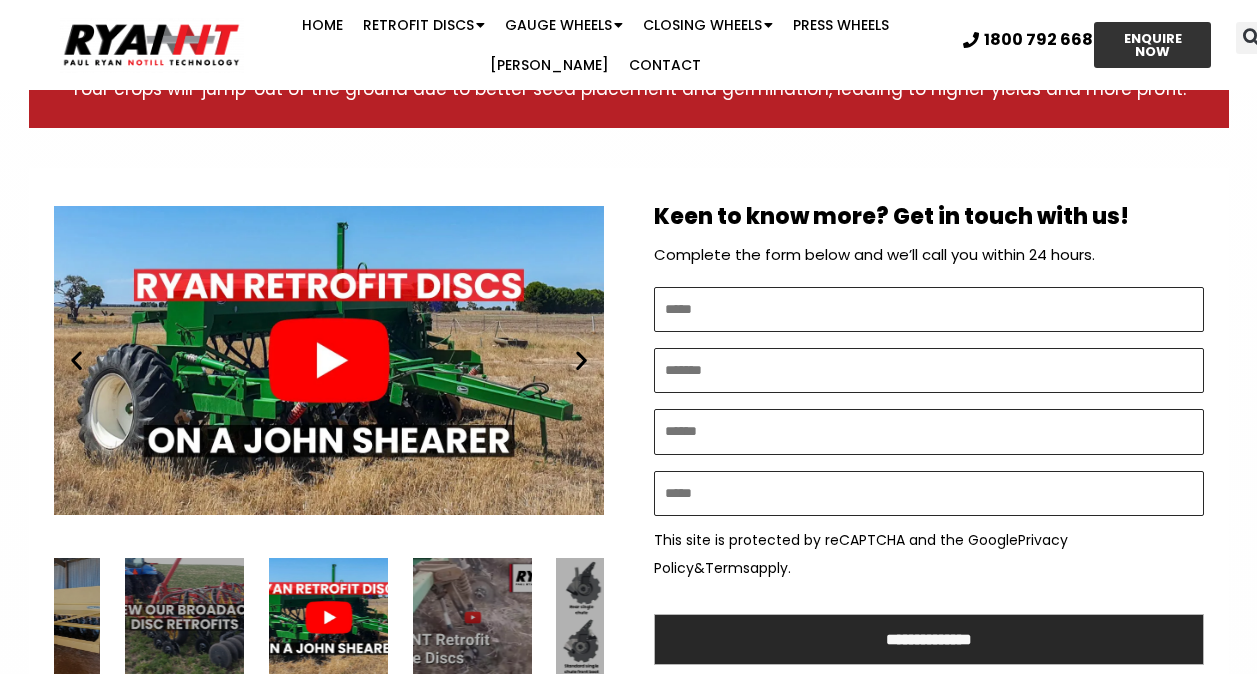 click at bounding box center (581, 360) 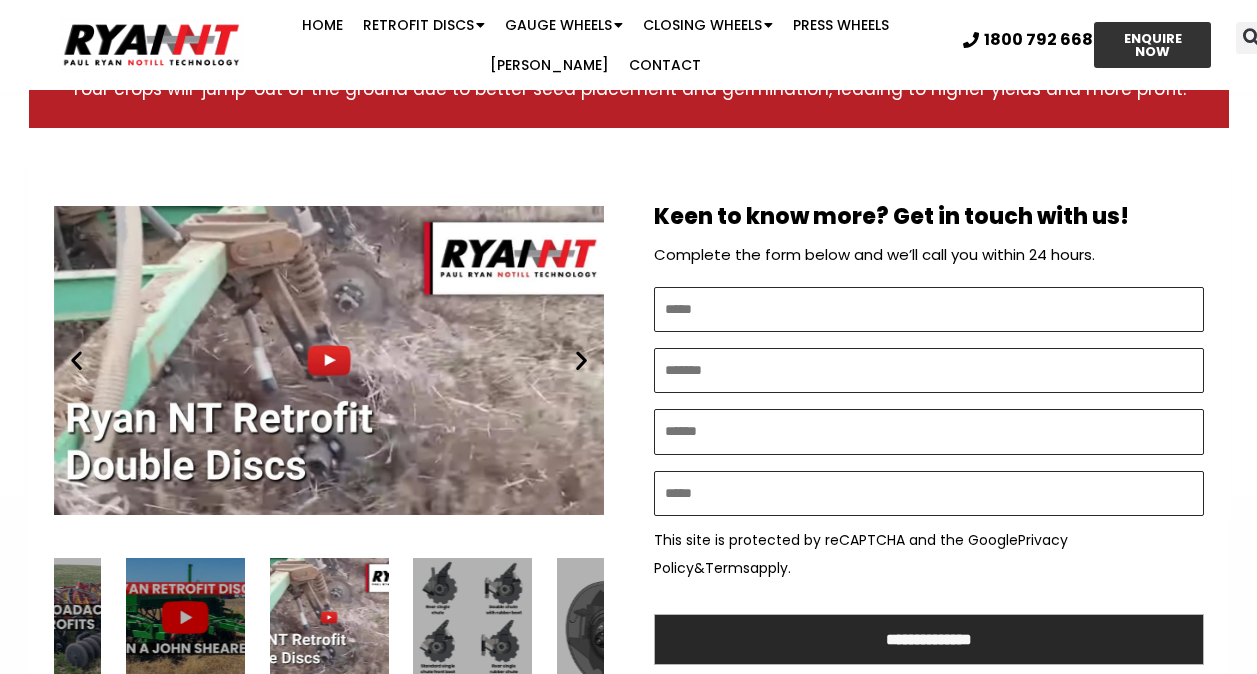 click at bounding box center [581, 360] 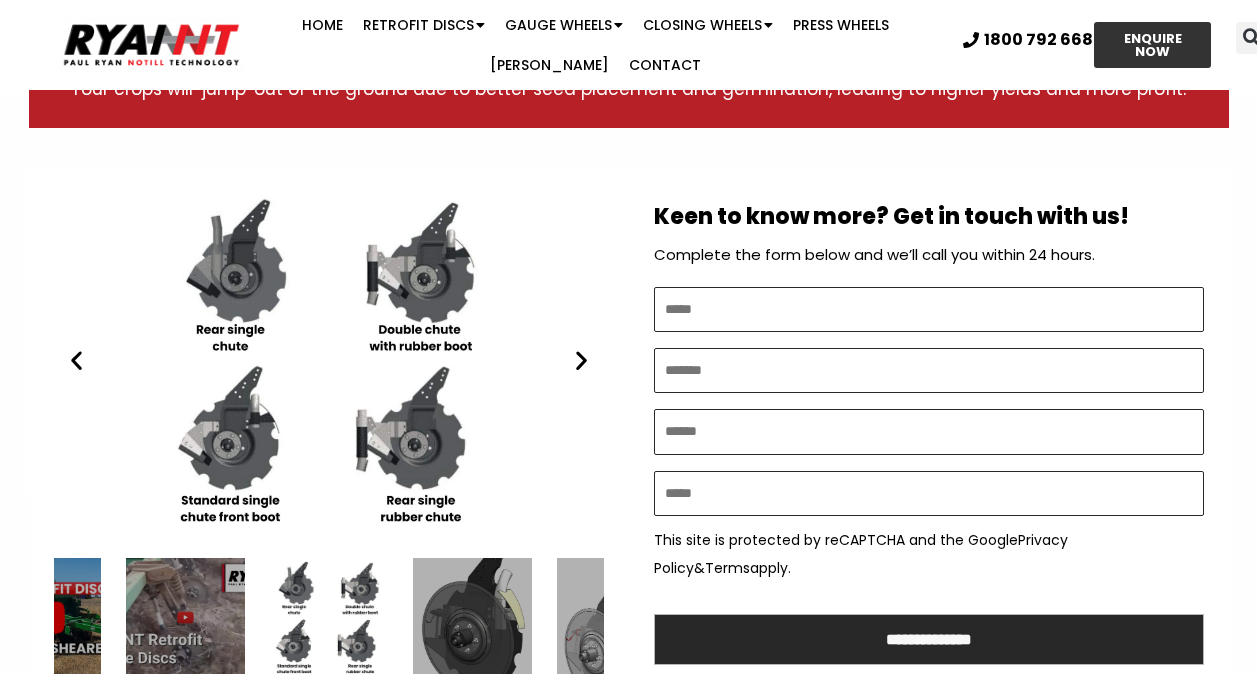 click at bounding box center (329, 360) 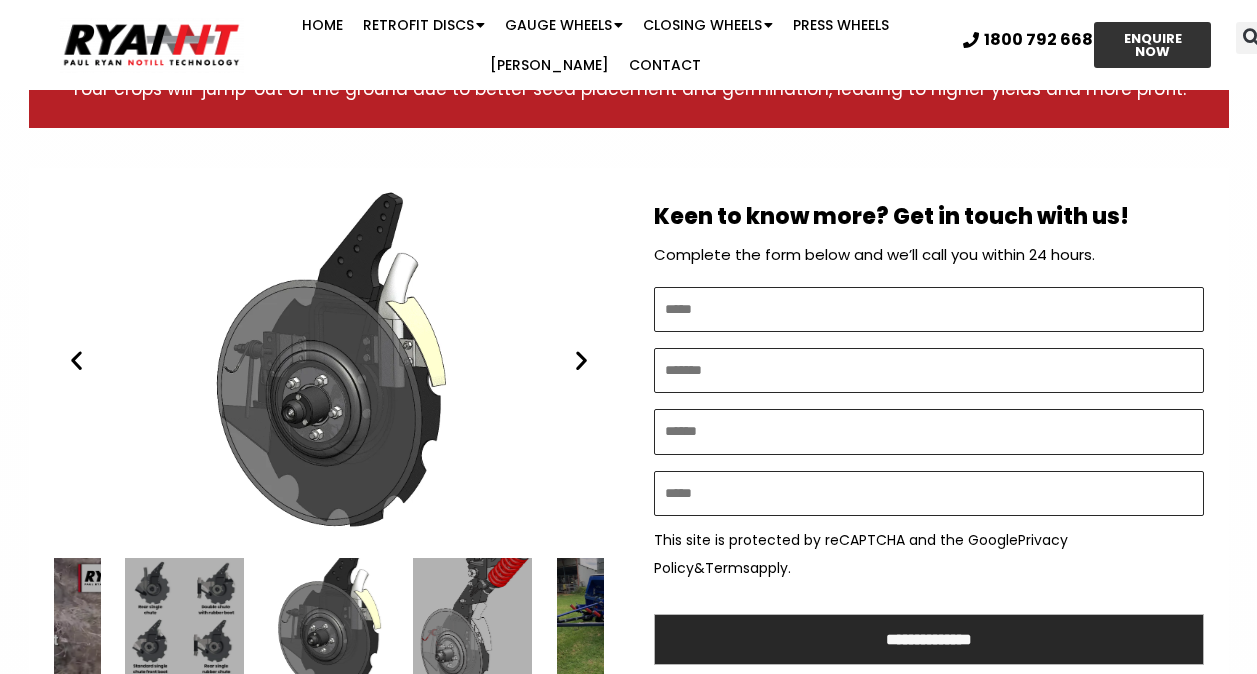 click at bounding box center [581, 360] 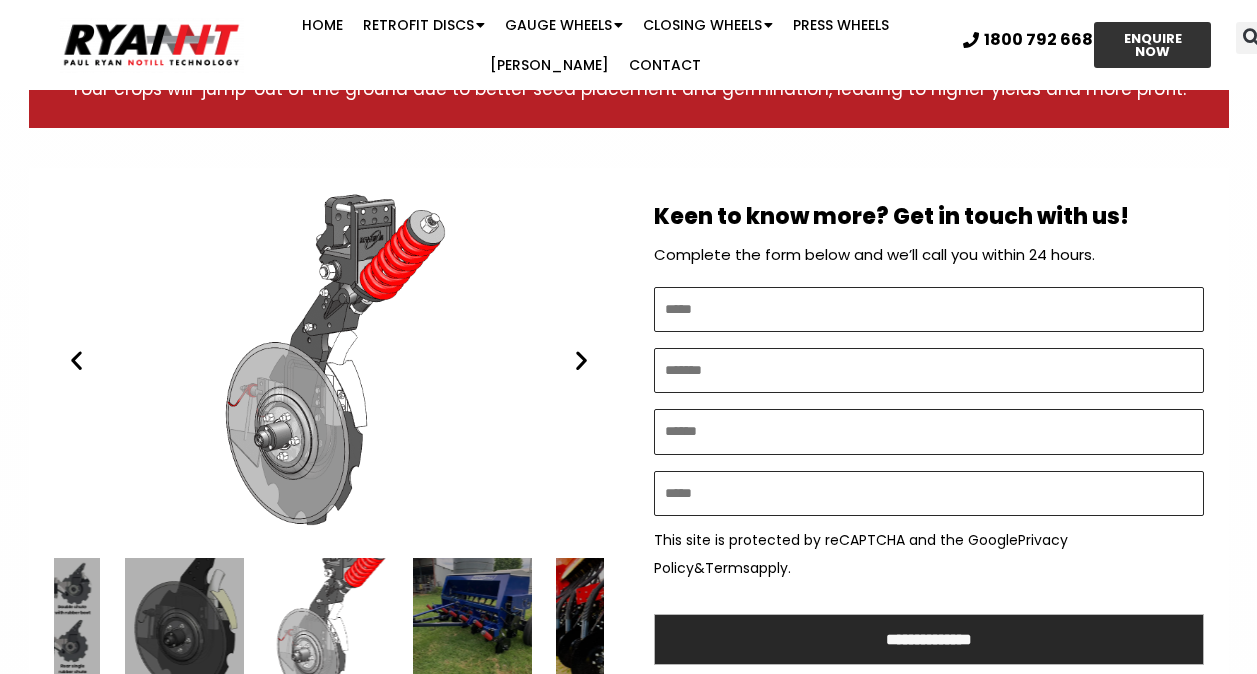 click at bounding box center (581, 360) 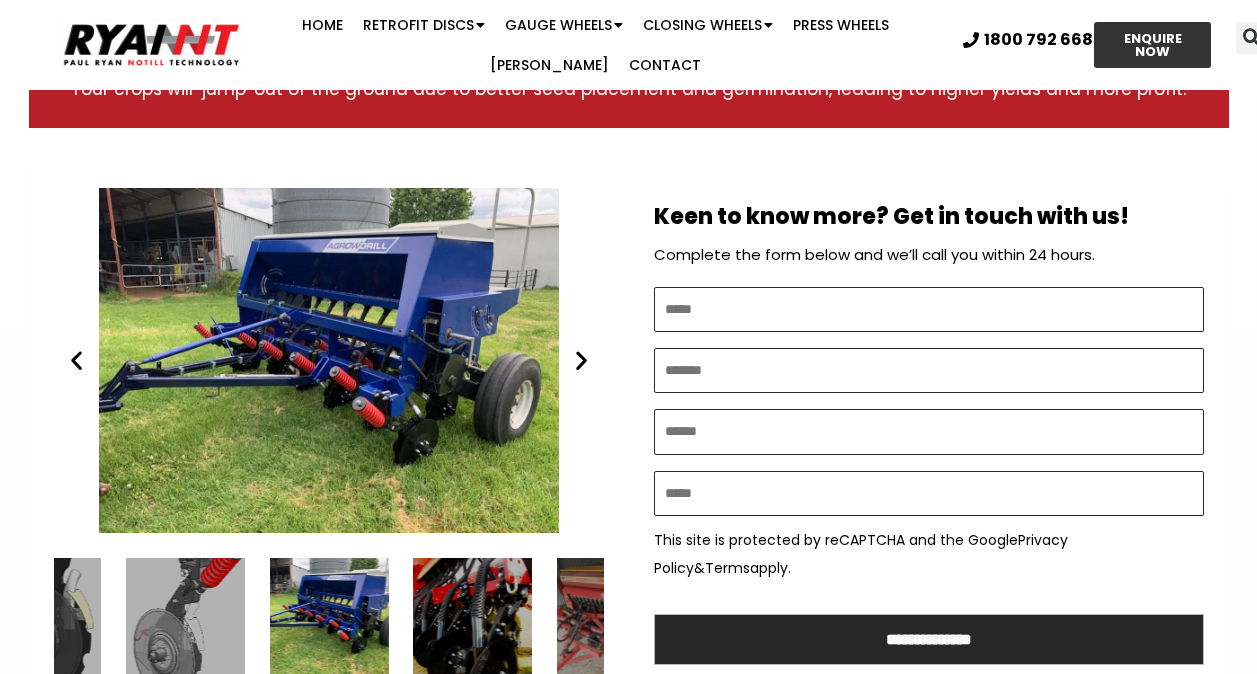click at bounding box center [581, 360] 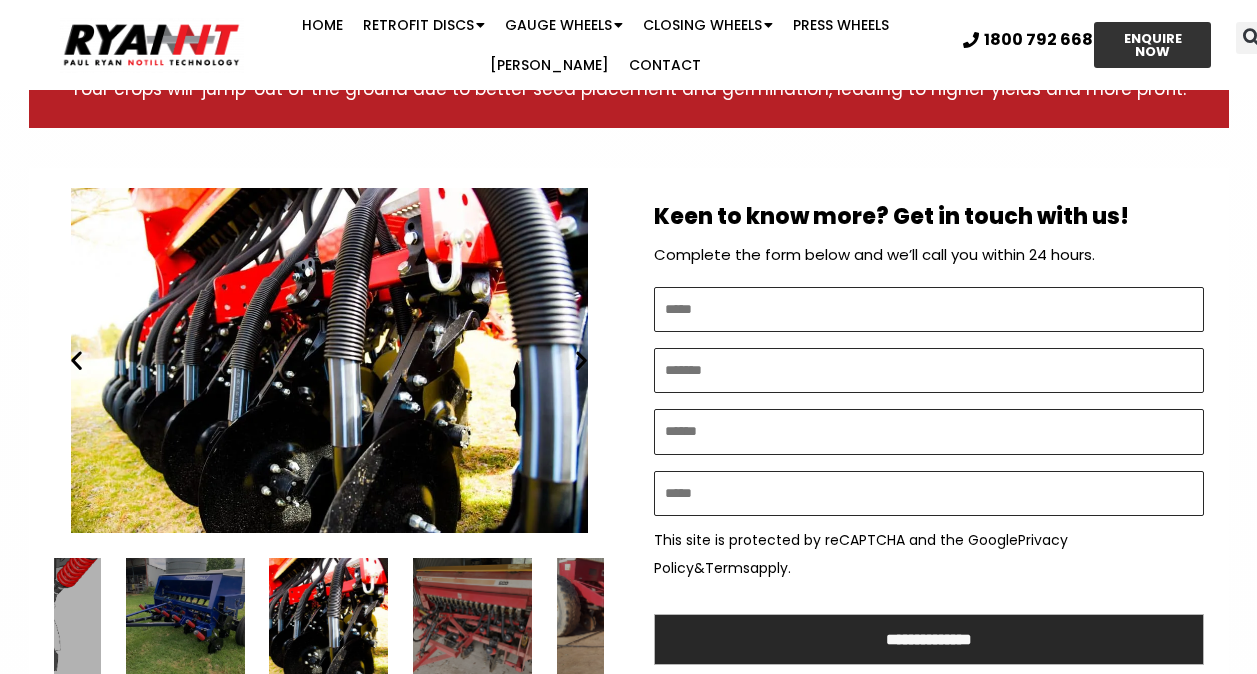 click at bounding box center (581, 360) 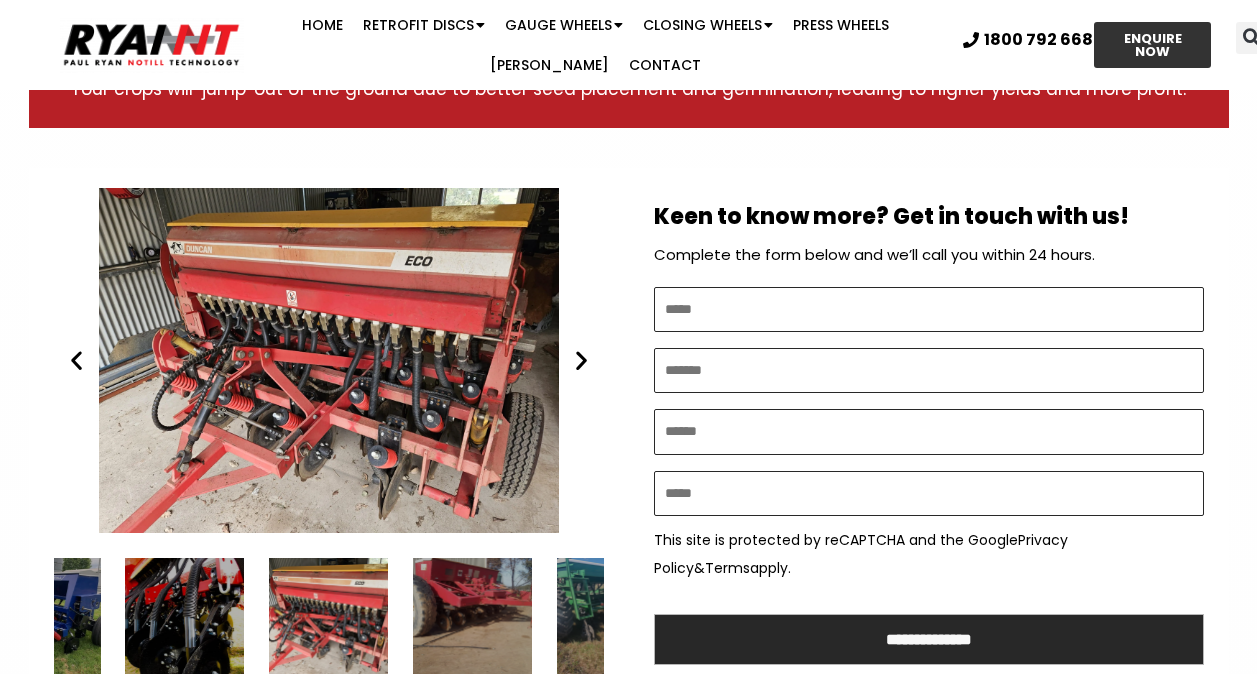 click at bounding box center (581, 360) 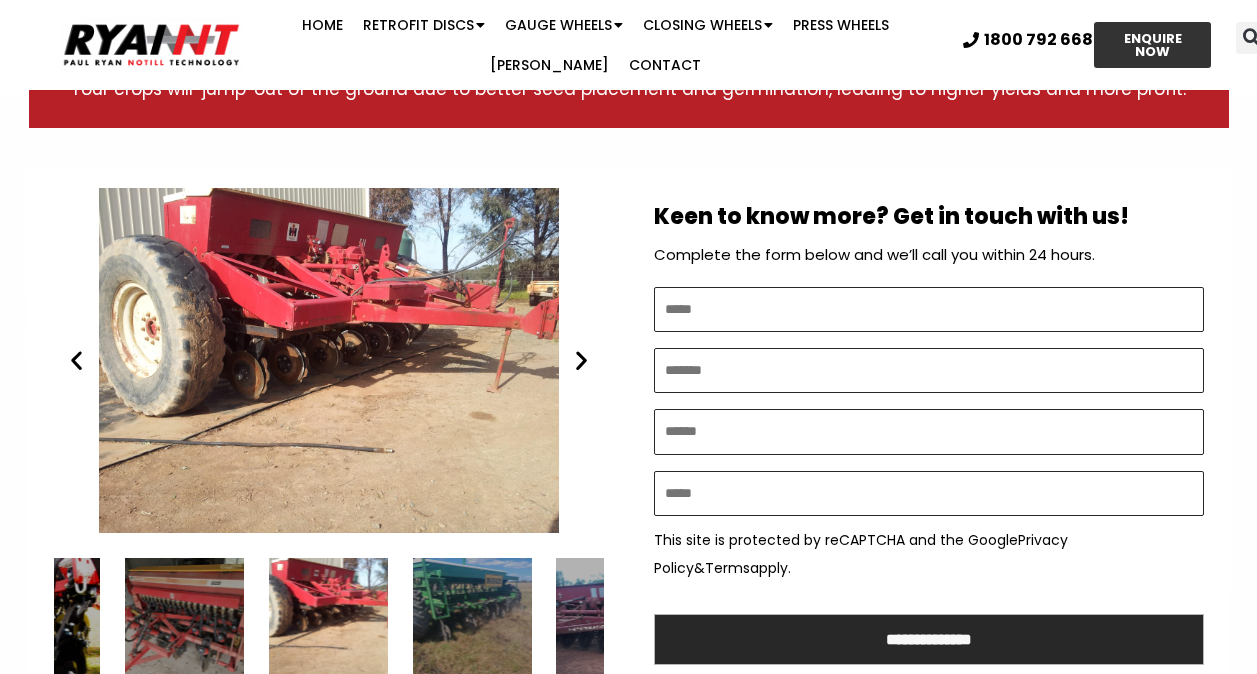 click at bounding box center (581, 360) 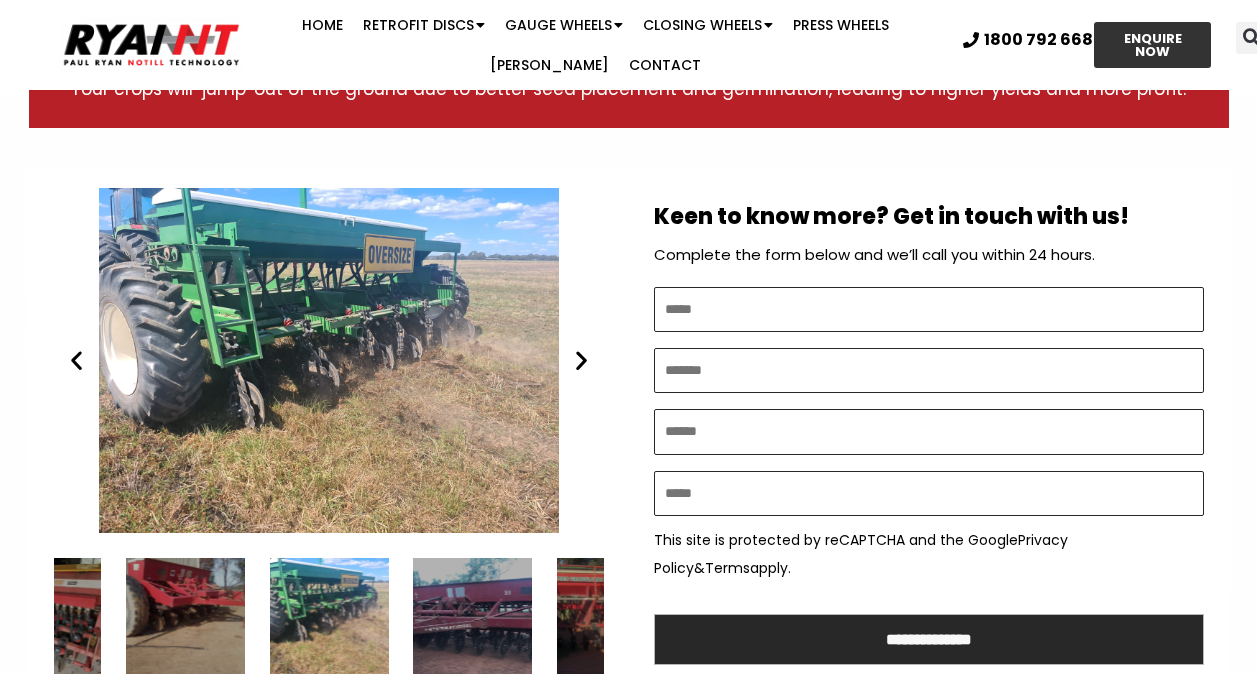 click at bounding box center [581, 360] 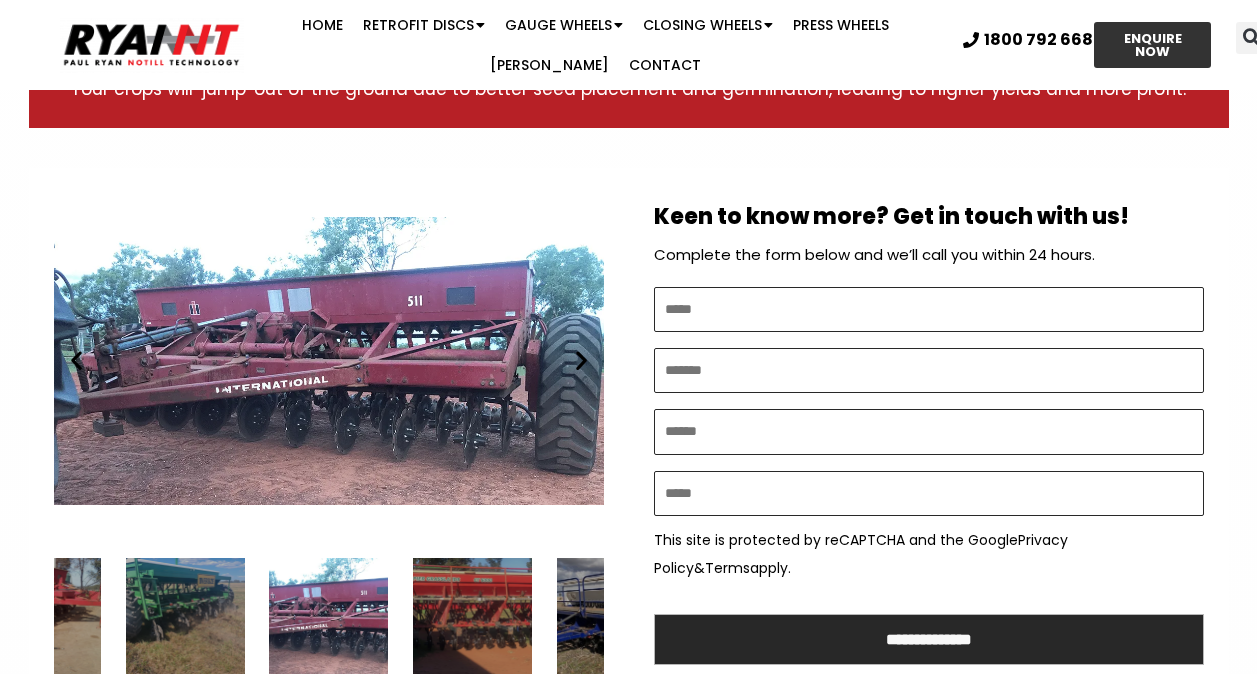 click at bounding box center [581, 360] 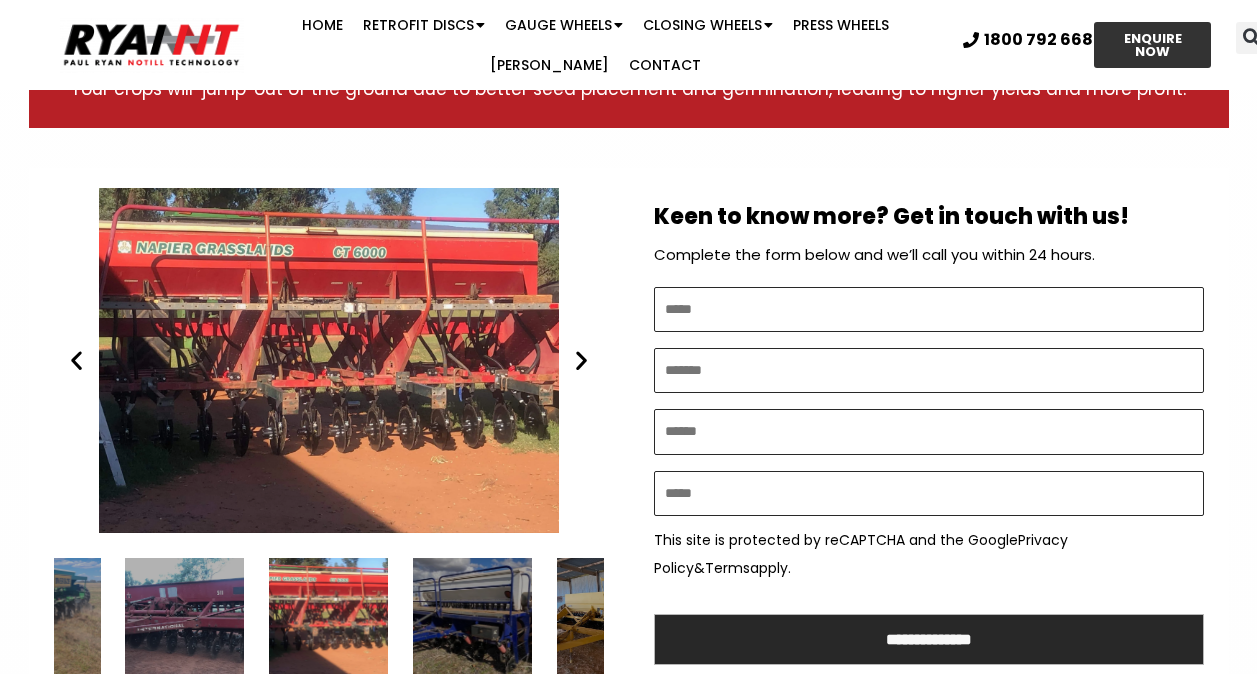 click at bounding box center (581, 360) 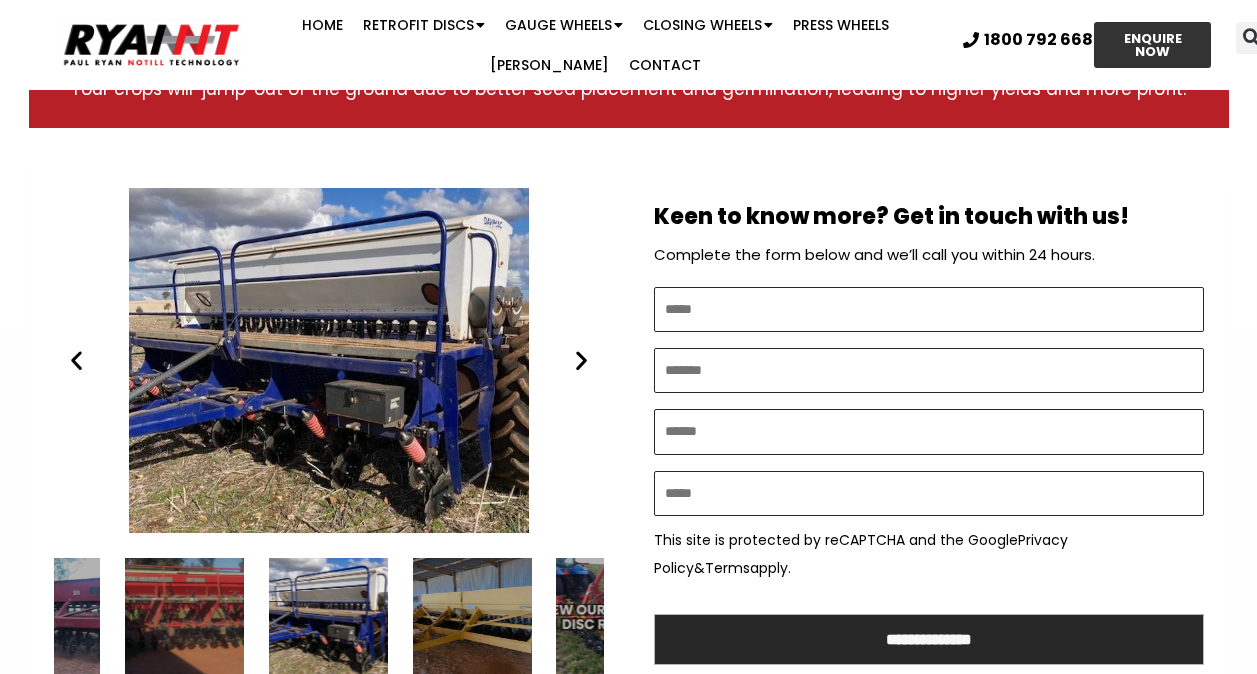 click at bounding box center (581, 360) 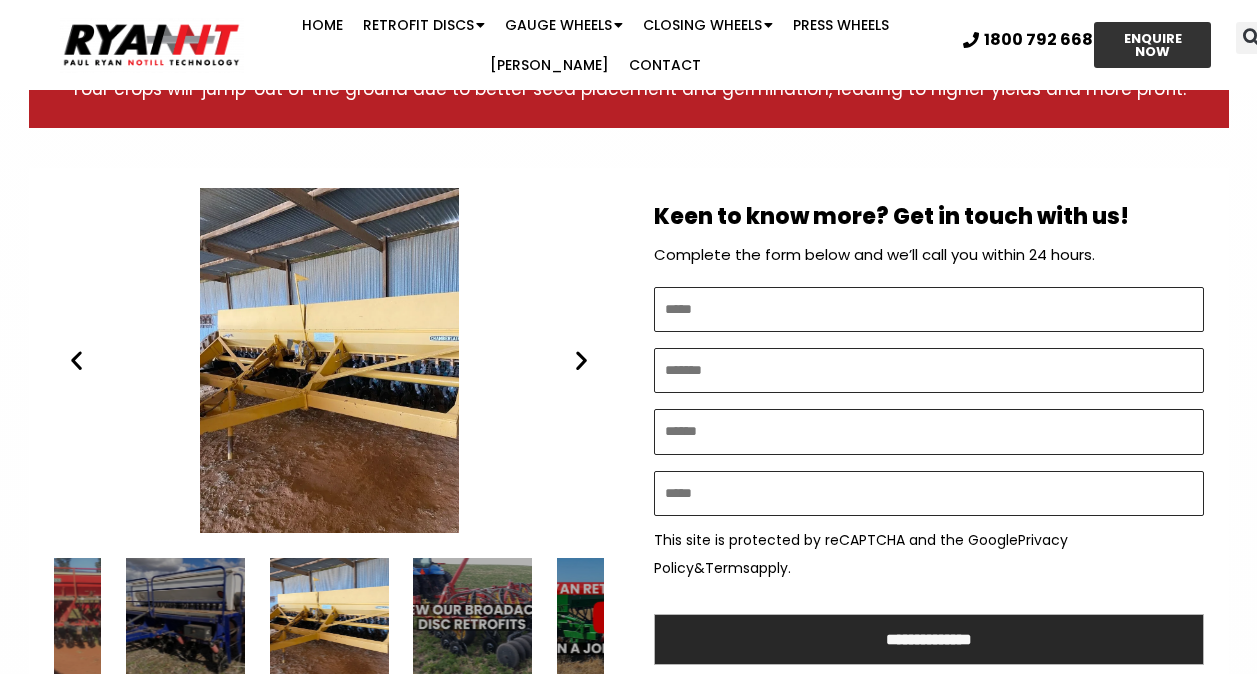 click at bounding box center [581, 360] 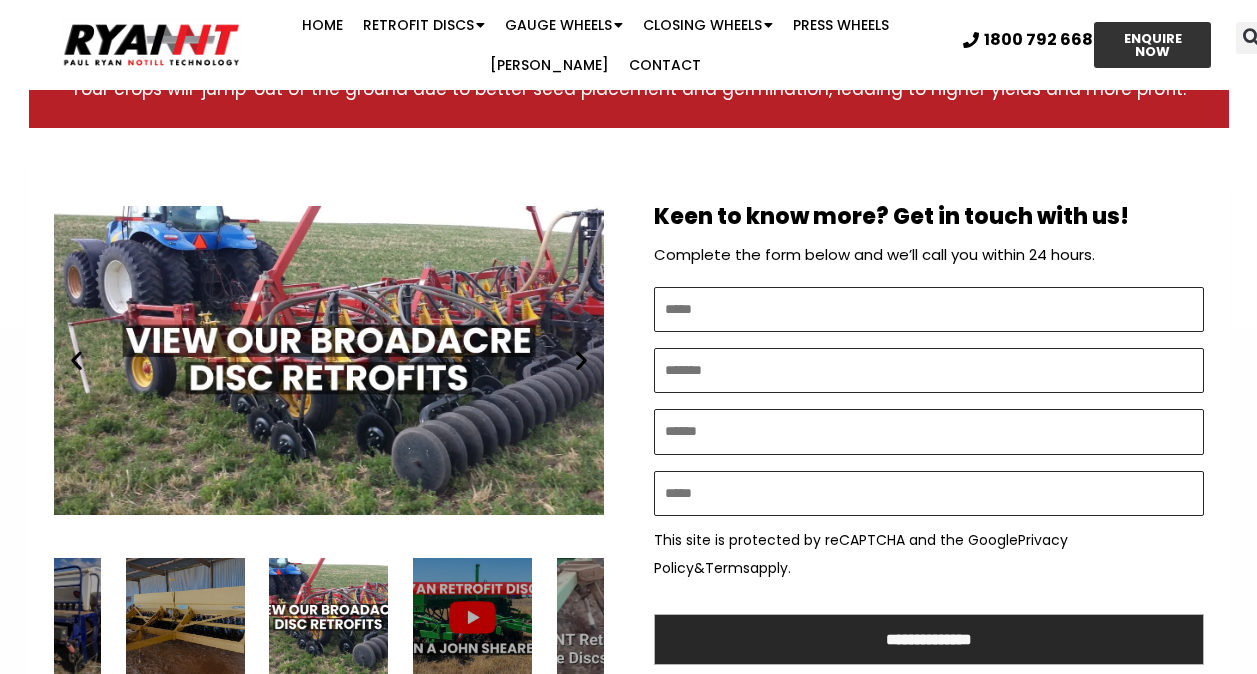 click at bounding box center [581, 360] 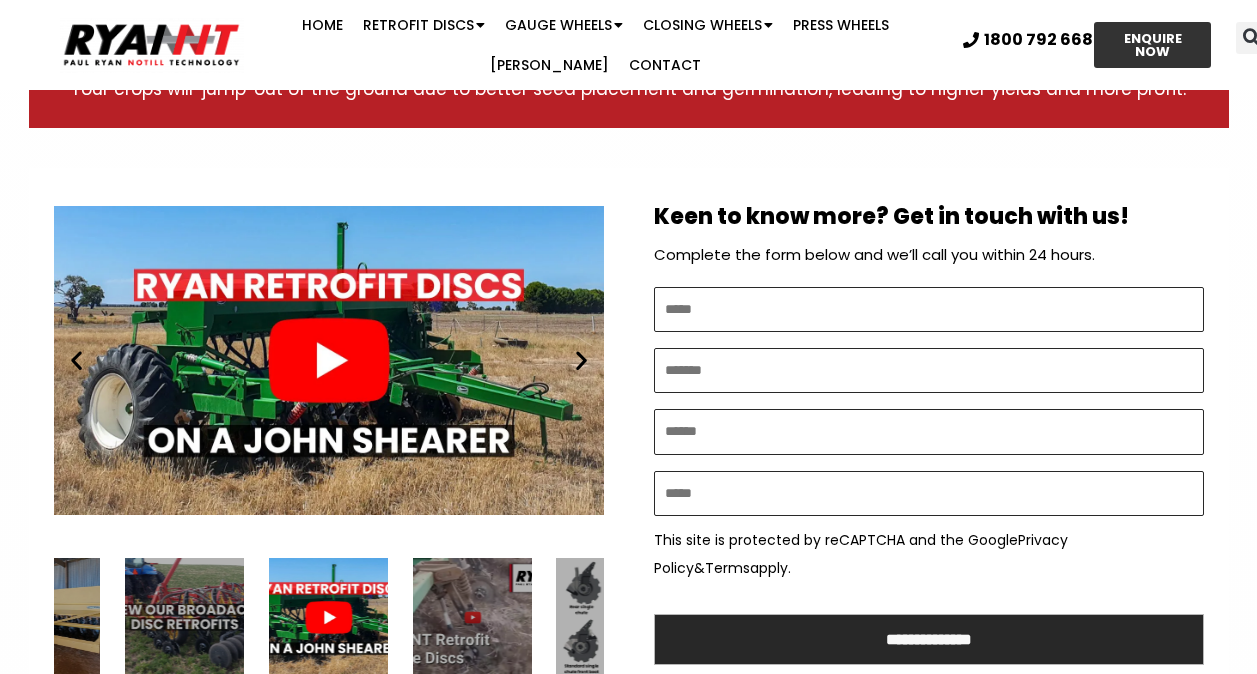 click on "Play" at bounding box center [328, 360] 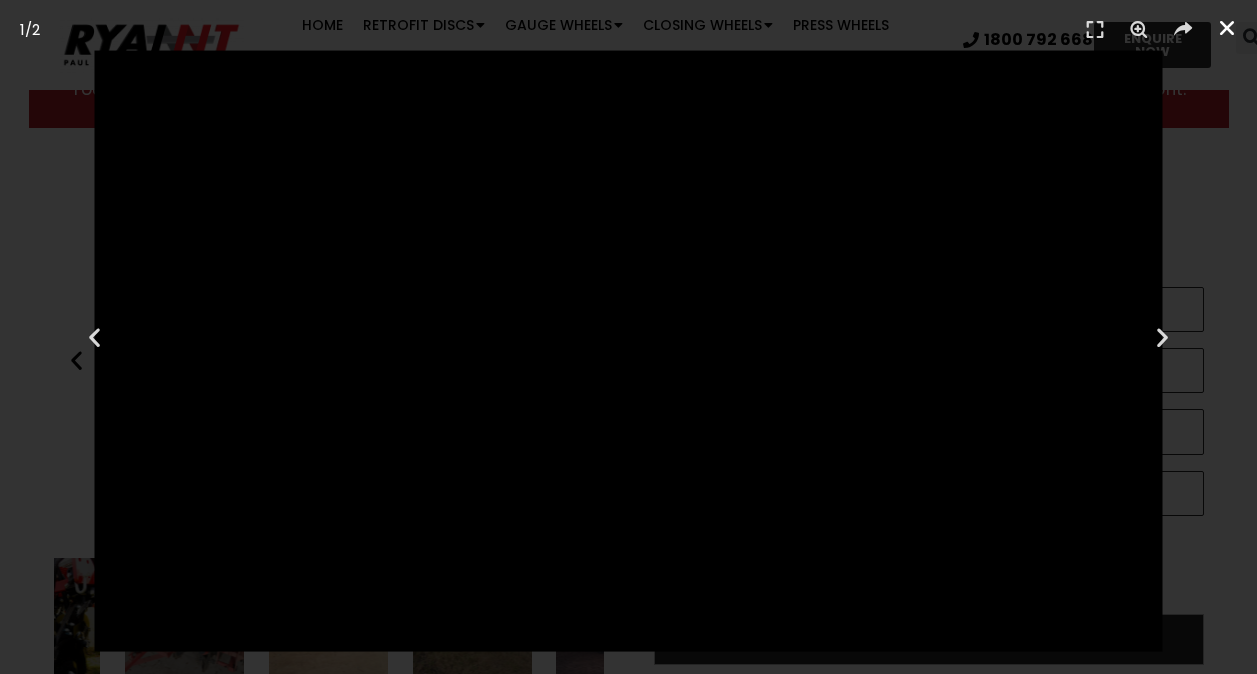 click at bounding box center (1227, 28) 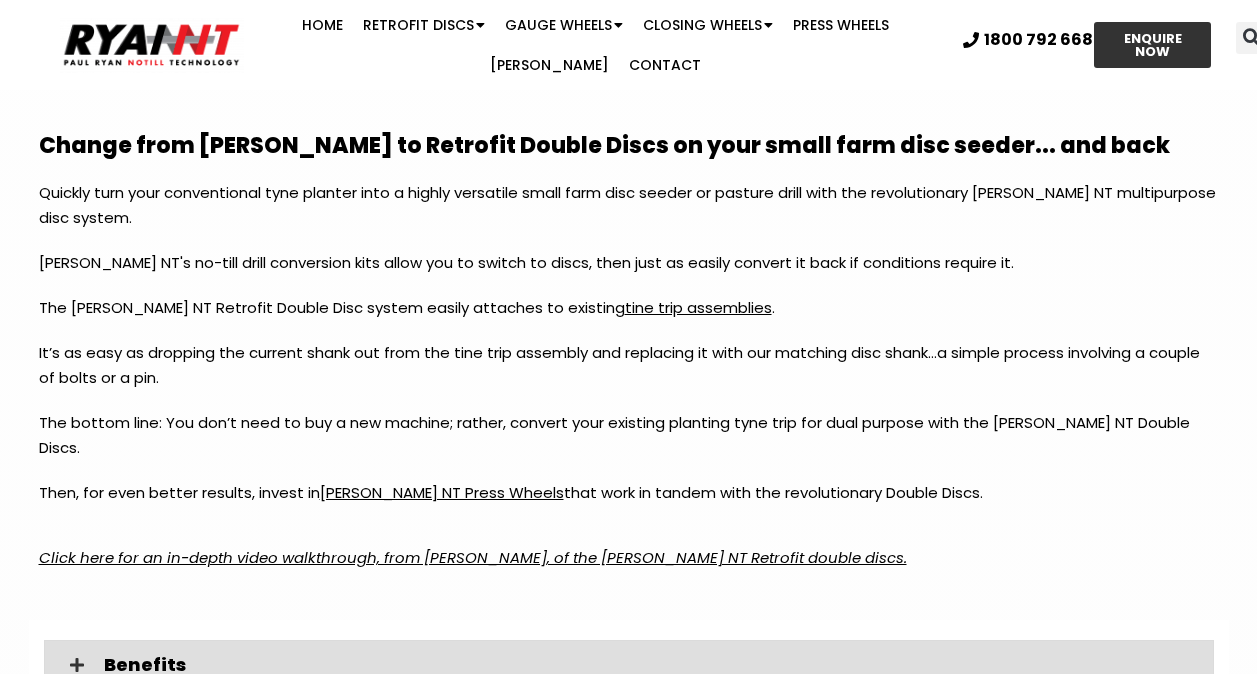 scroll, scrollTop: 2700, scrollLeft: 0, axis: vertical 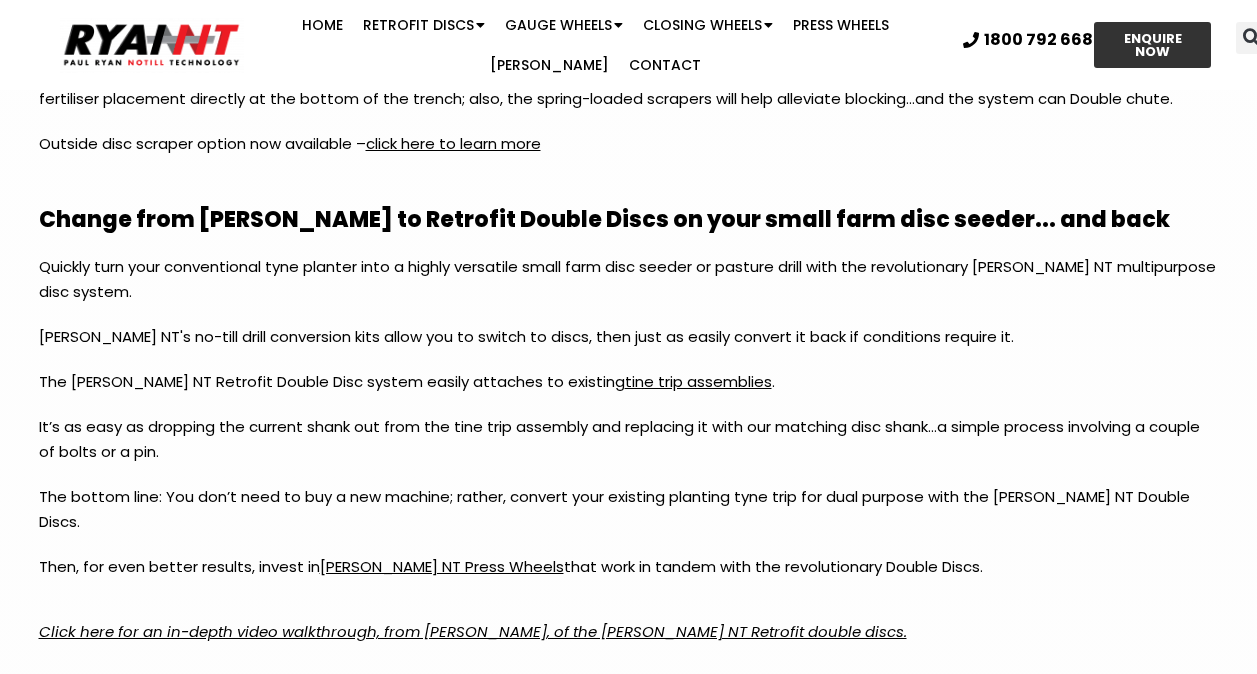 click on "tine trip assemblies" at bounding box center [698, 381] 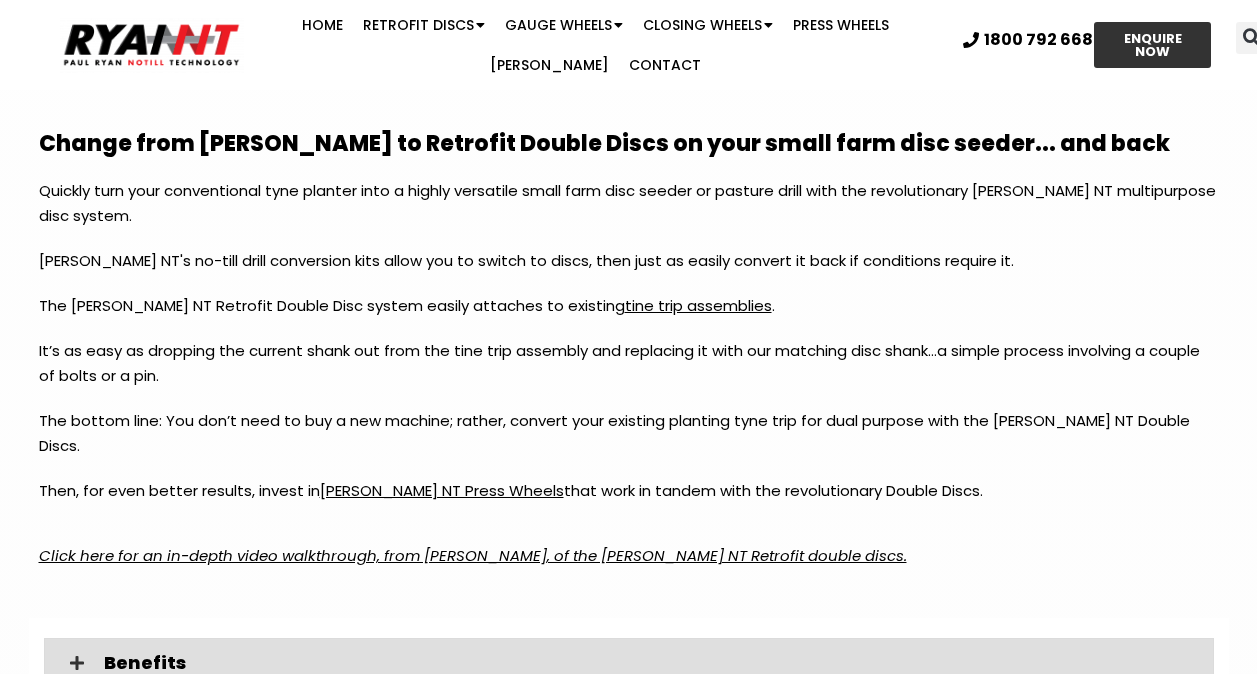 scroll, scrollTop: 2800, scrollLeft: 0, axis: vertical 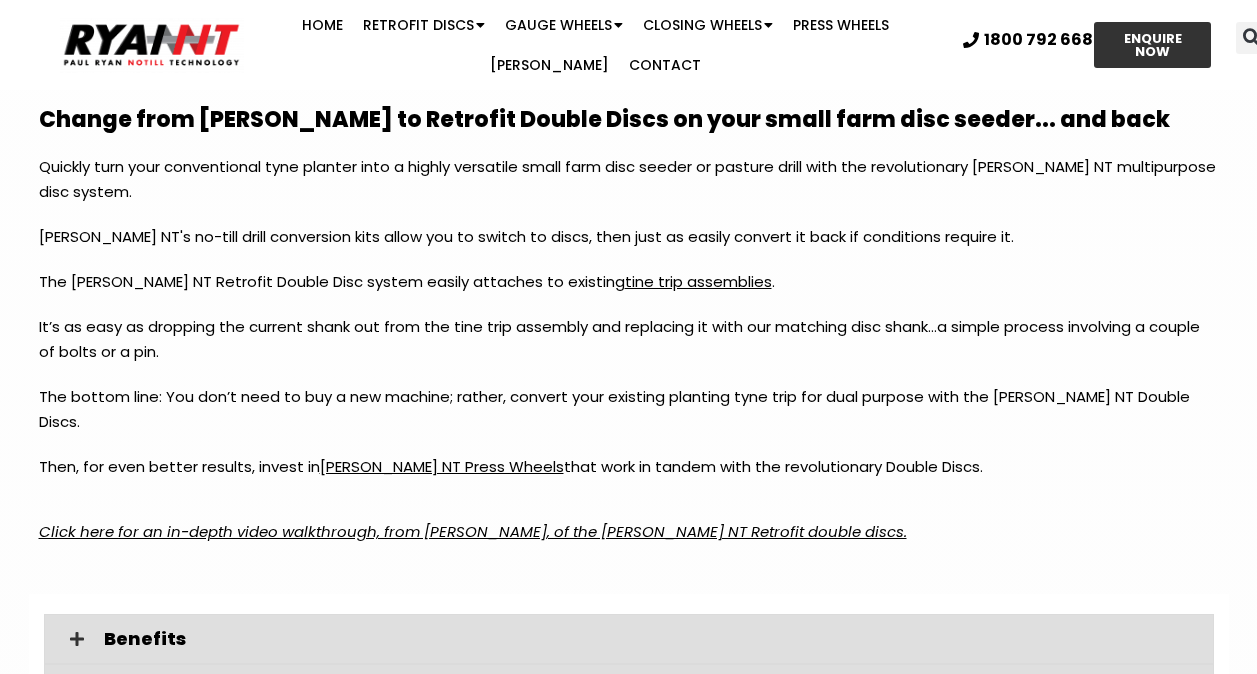 click on "Click here for an in-depth video walkthrough, from [PERSON_NAME], of the [PERSON_NAME] NT Retrofit double discs." at bounding box center (473, 531) 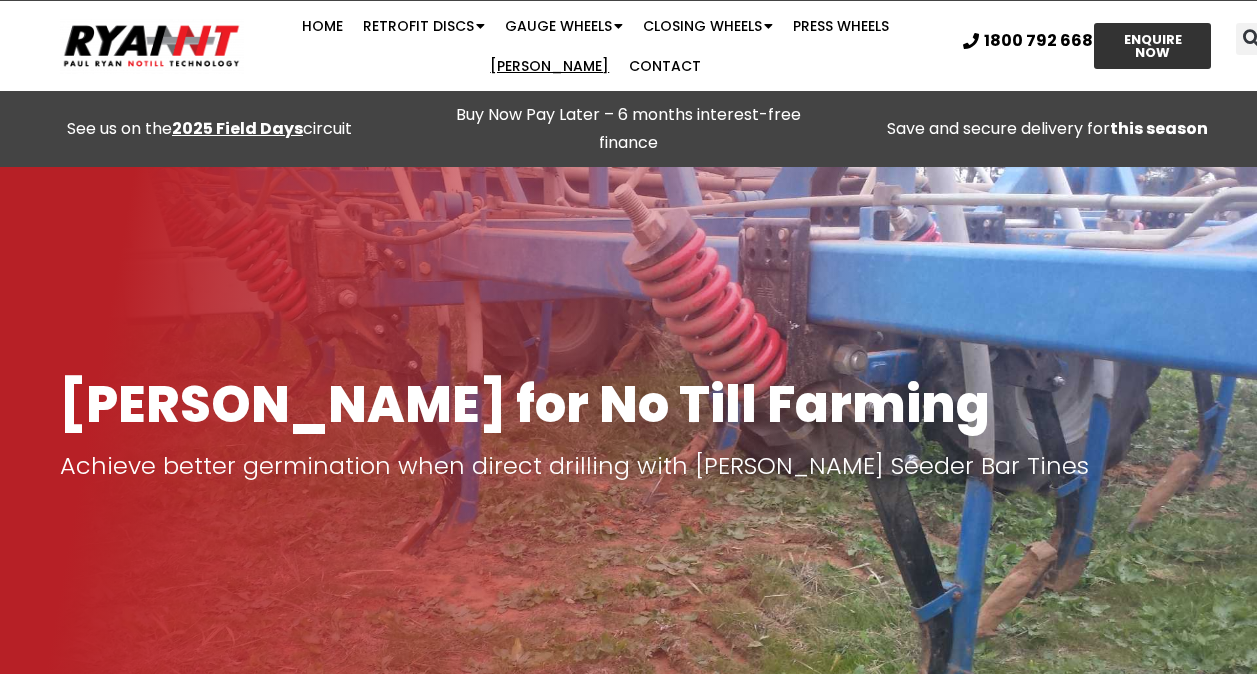 scroll, scrollTop: 0, scrollLeft: 0, axis: both 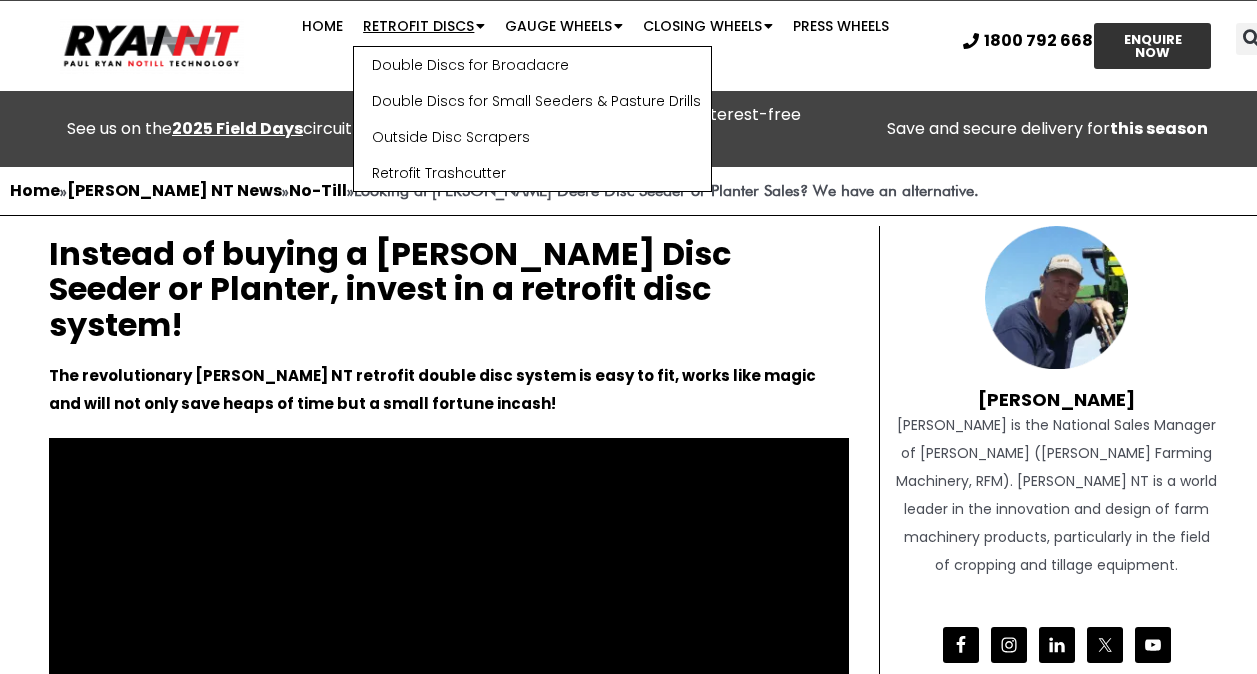 click on "Retrofit Discs" 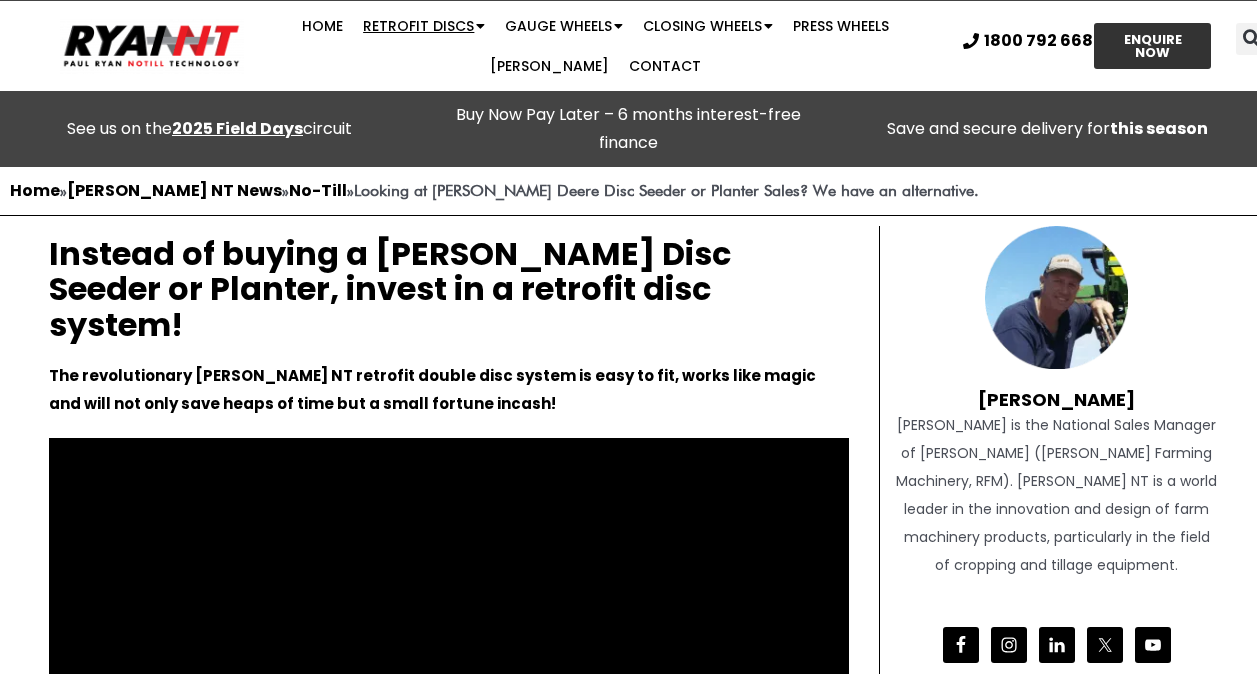click on "Retrofit Discs" 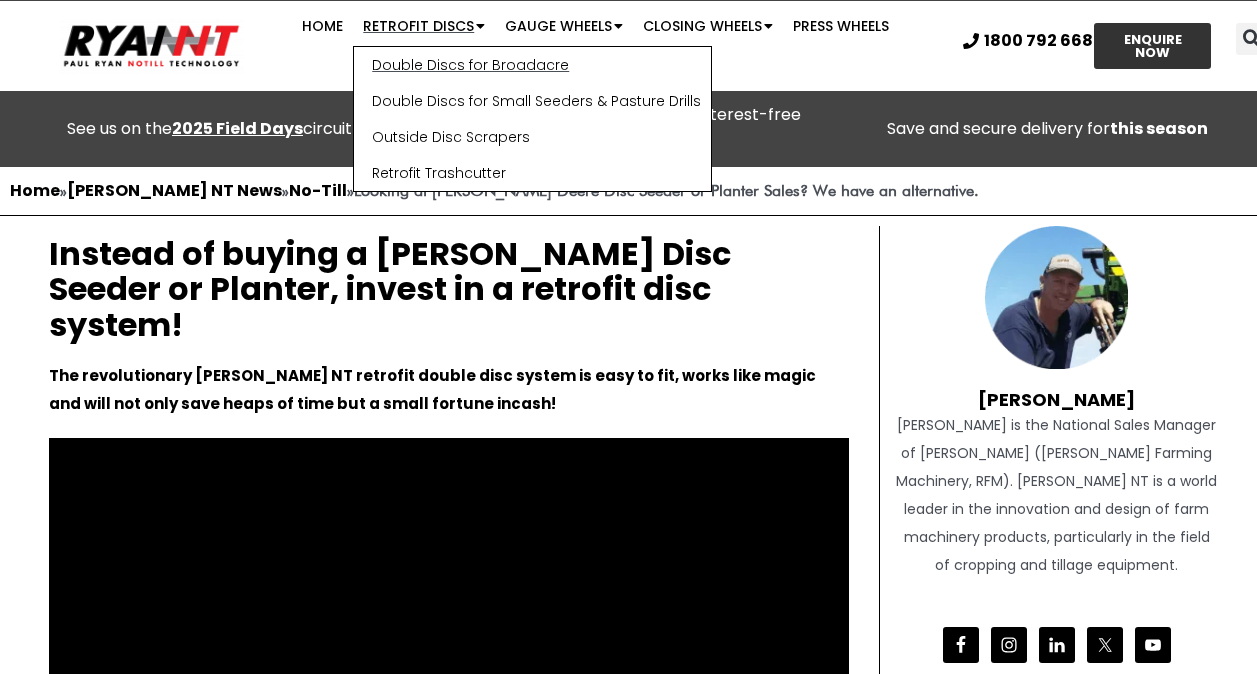 click on "Double Discs for Broadacre" 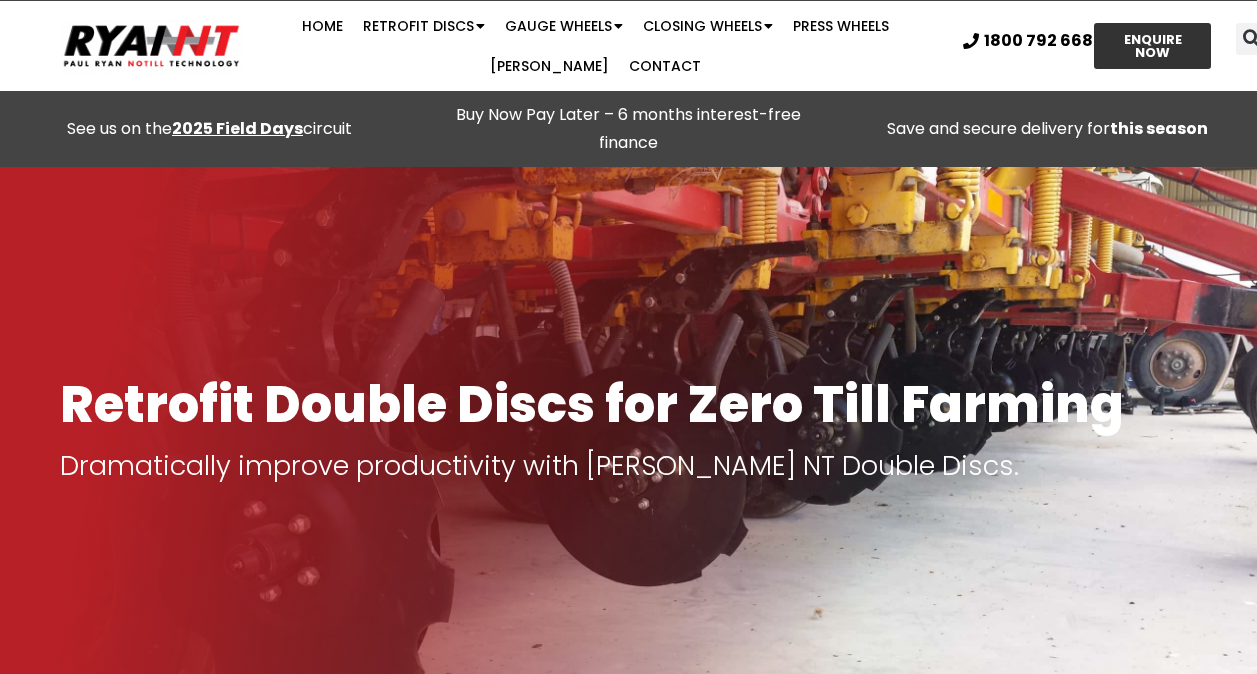 scroll, scrollTop: 0, scrollLeft: 0, axis: both 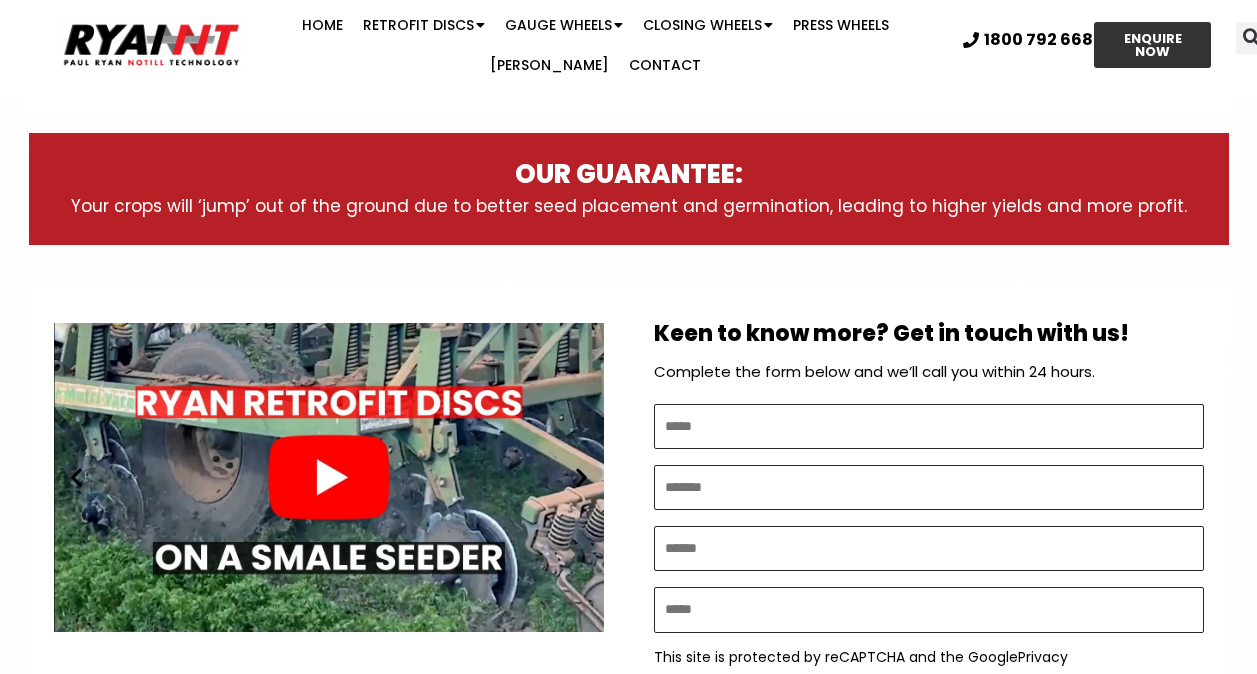 click on "Play" at bounding box center [329, 477] 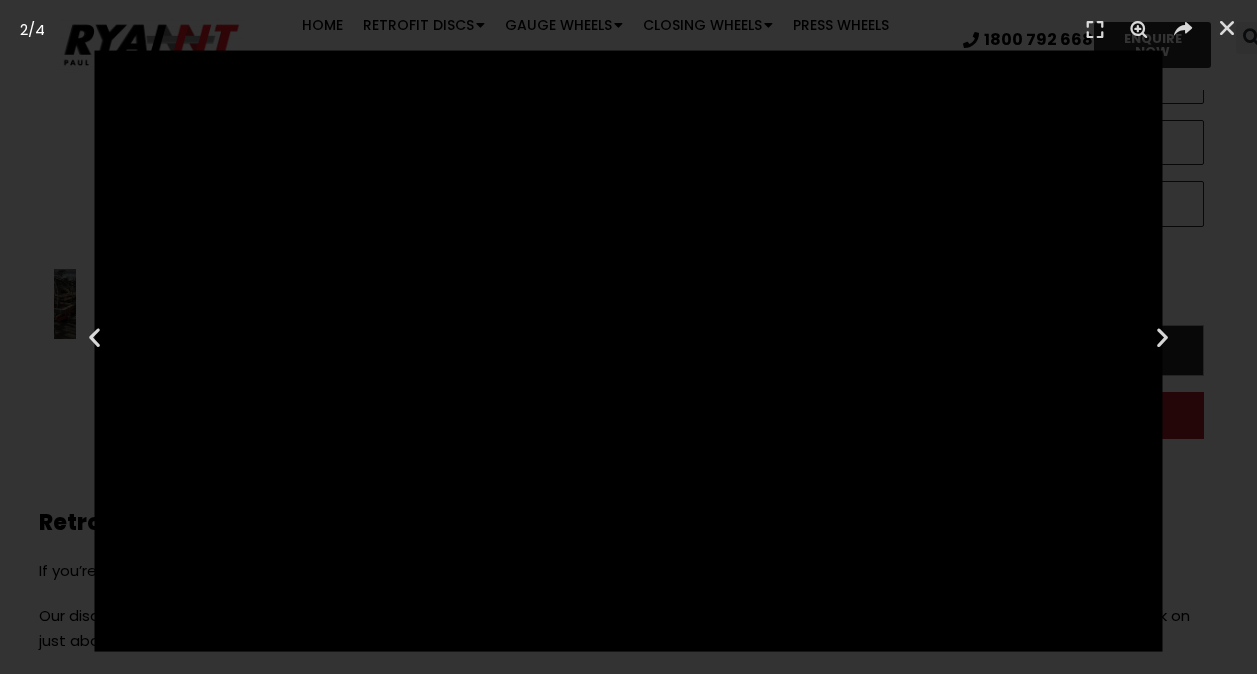 scroll, scrollTop: 1300, scrollLeft: 0, axis: vertical 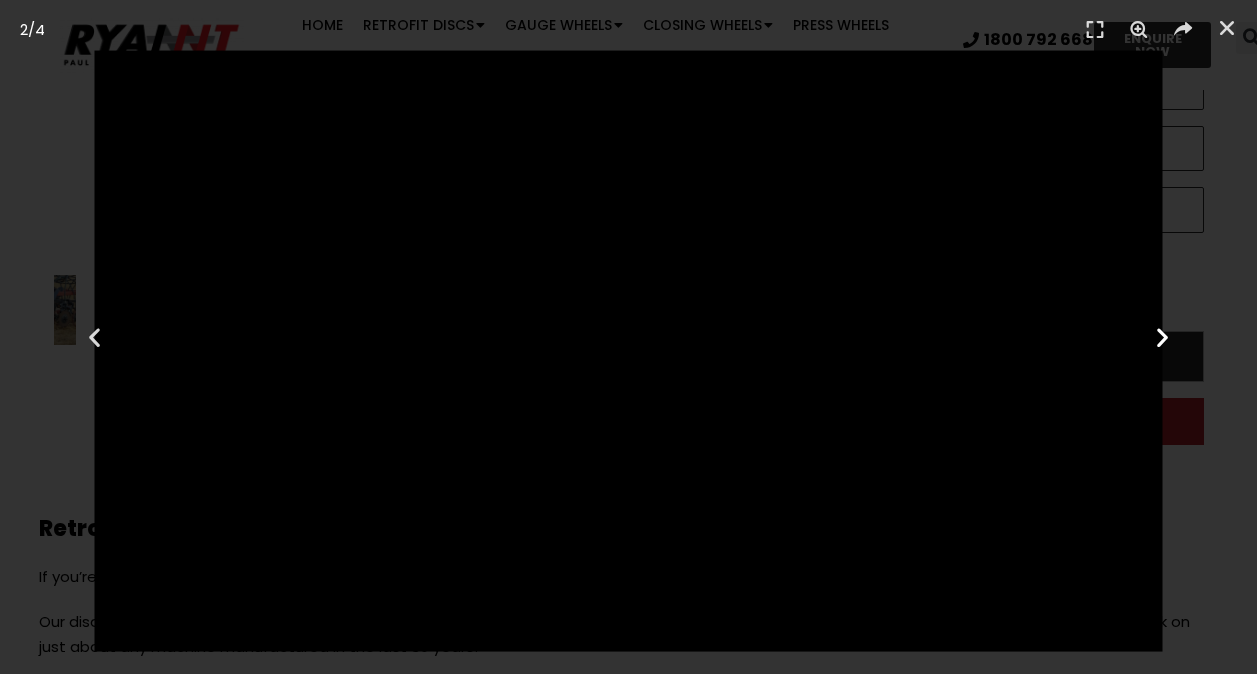 click at bounding box center [1162, 337] 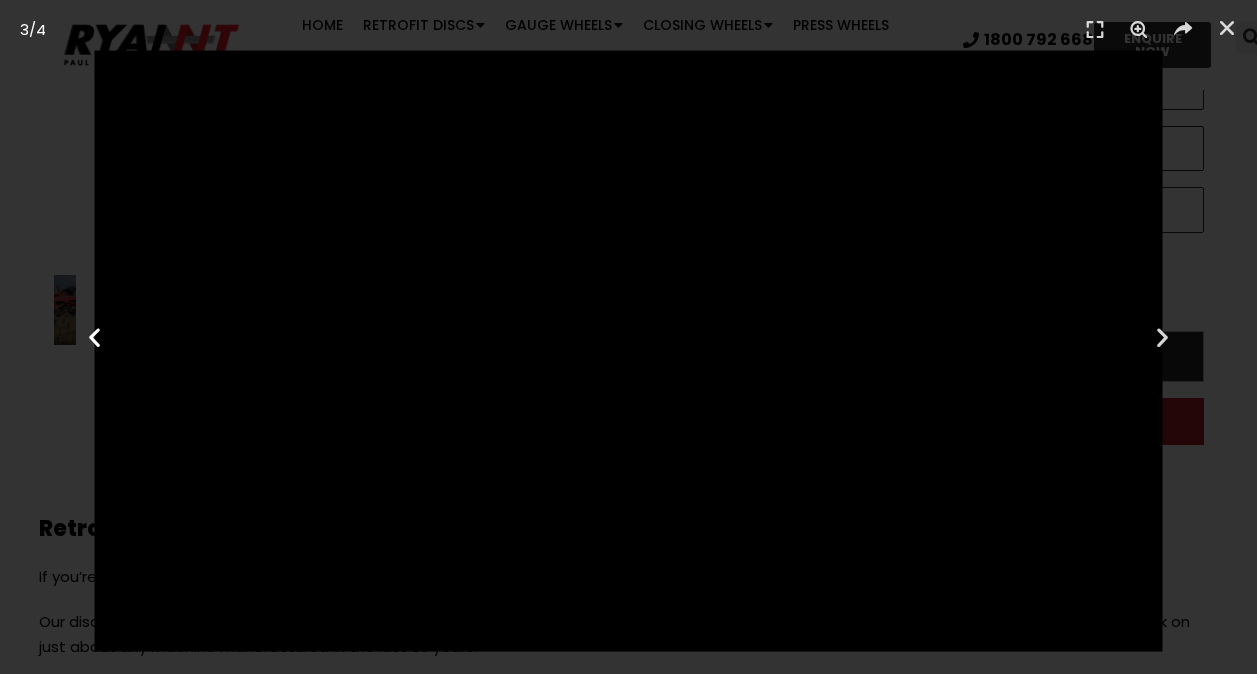 click at bounding box center (94, 337) 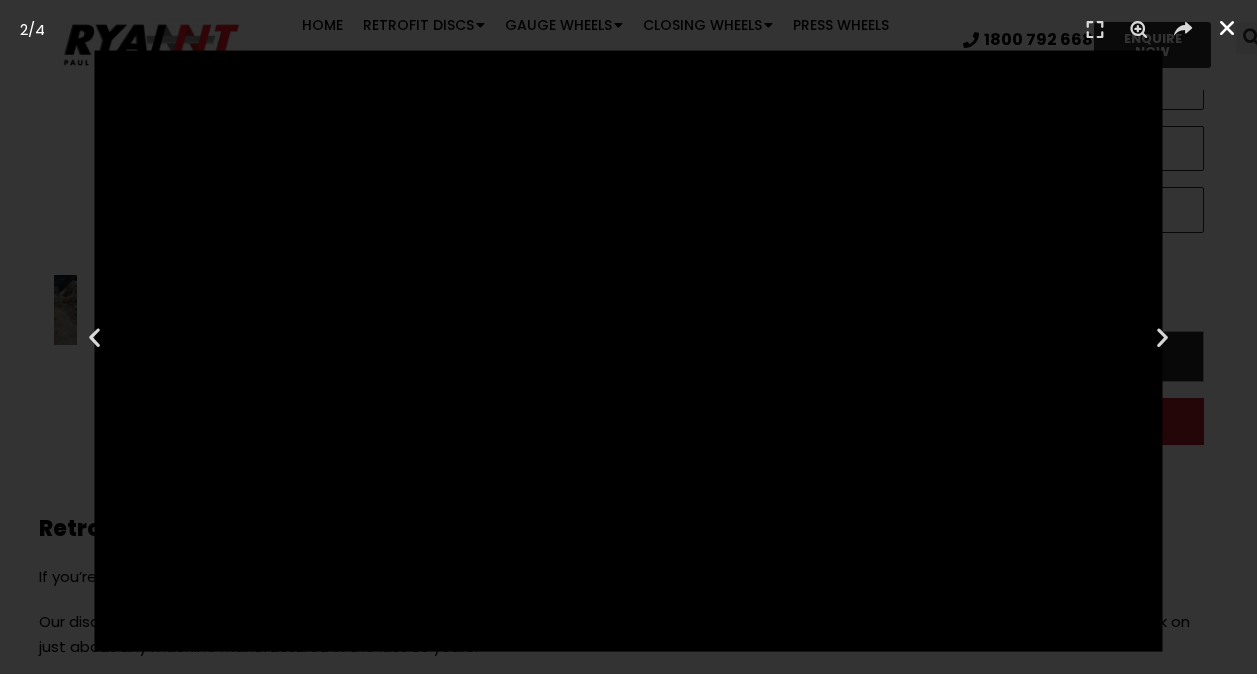 click at bounding box center [1227, 28] 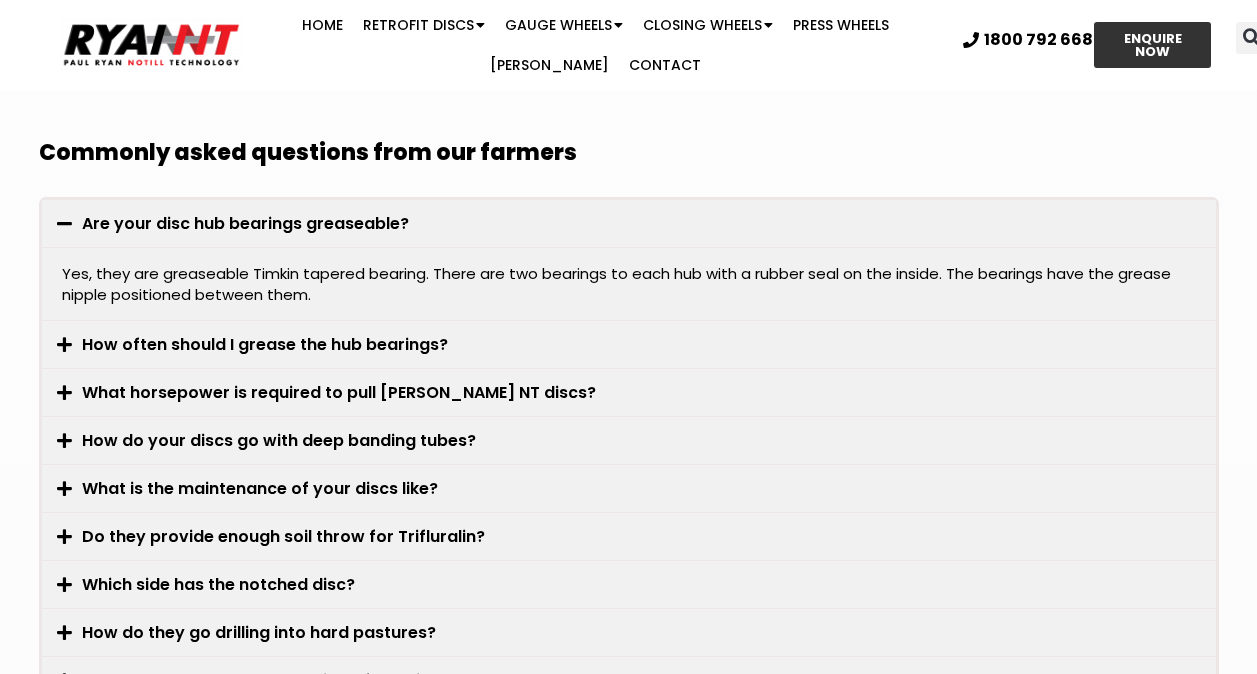 scroll, scrollTop: 5400, scrollLeft: 0, axis: vertical 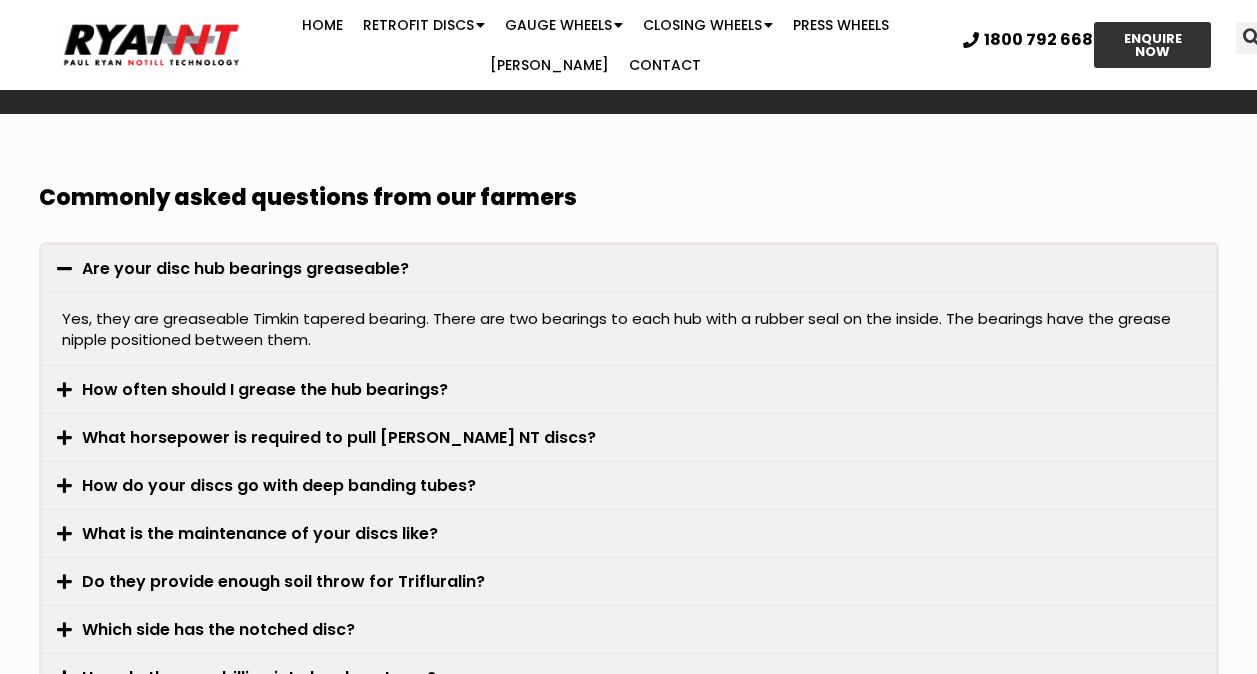 click at bounding box center [64, 389] 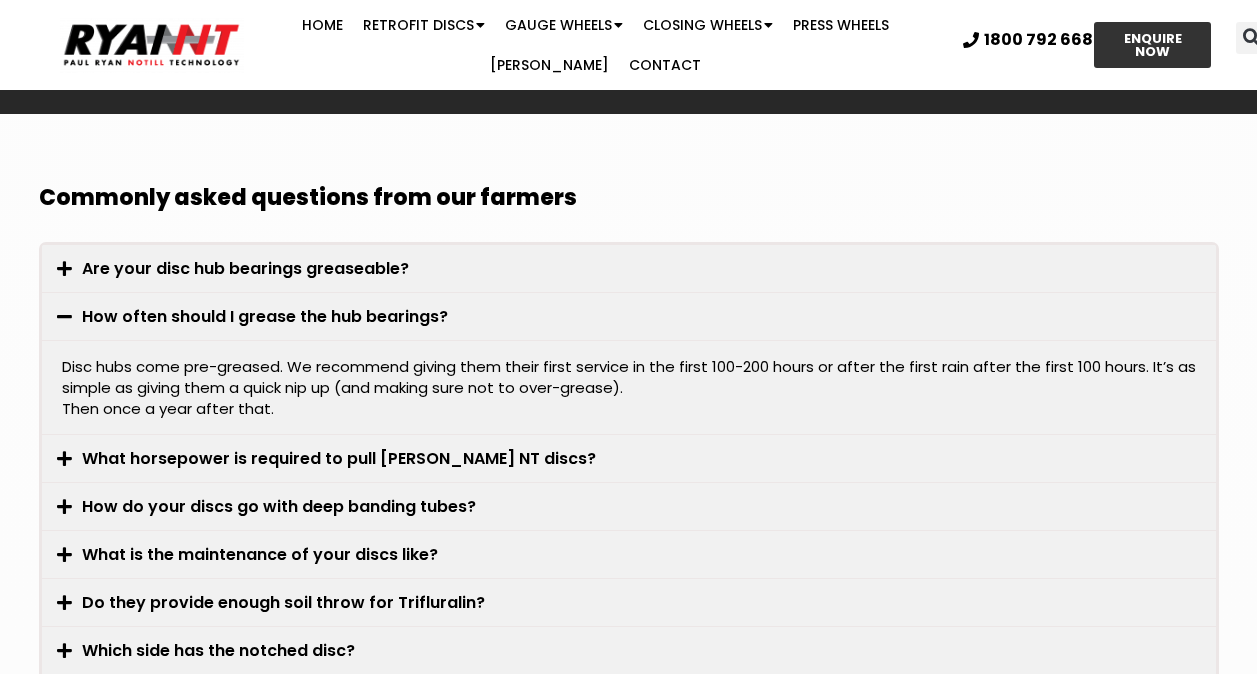 click at bounding box center (64, 458) 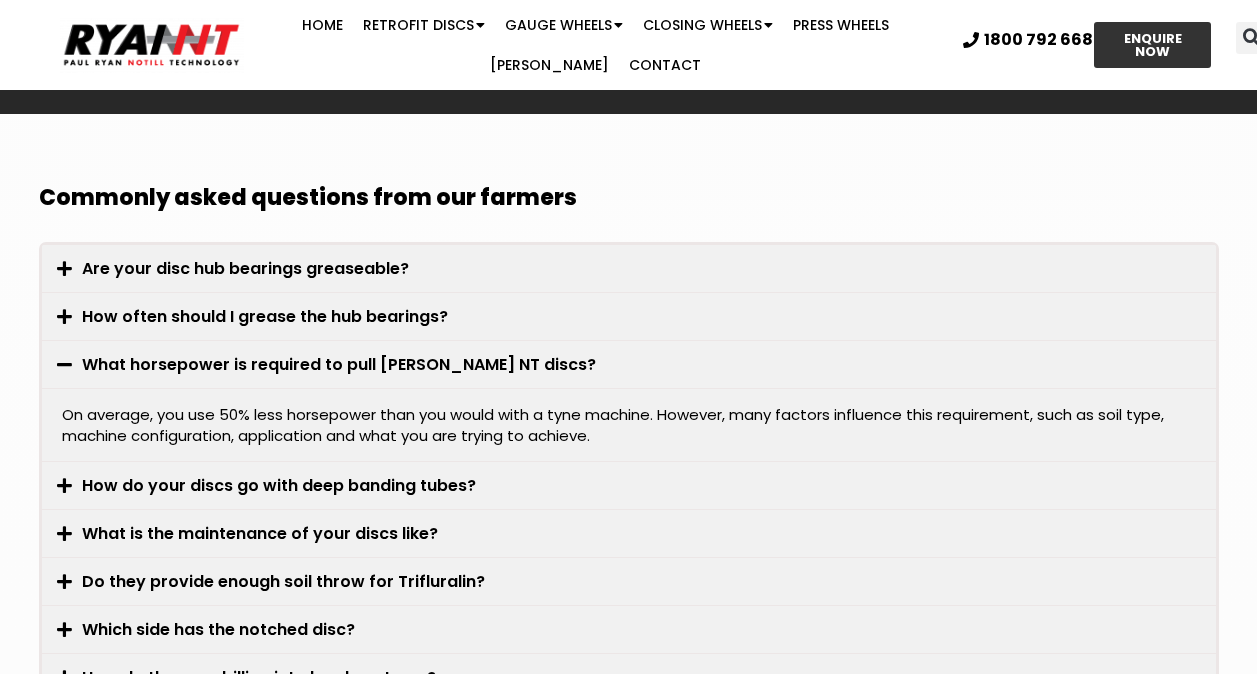 click at bounding box center (64, 485) 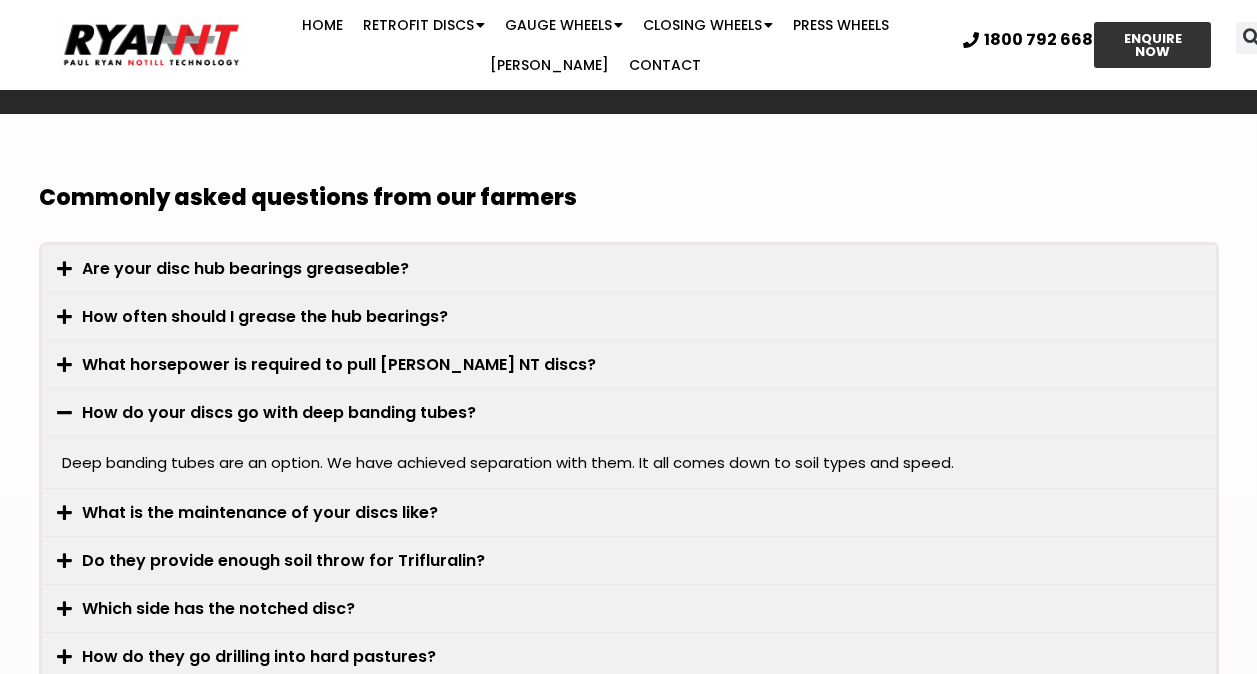 click at bounding box center [64, 512] 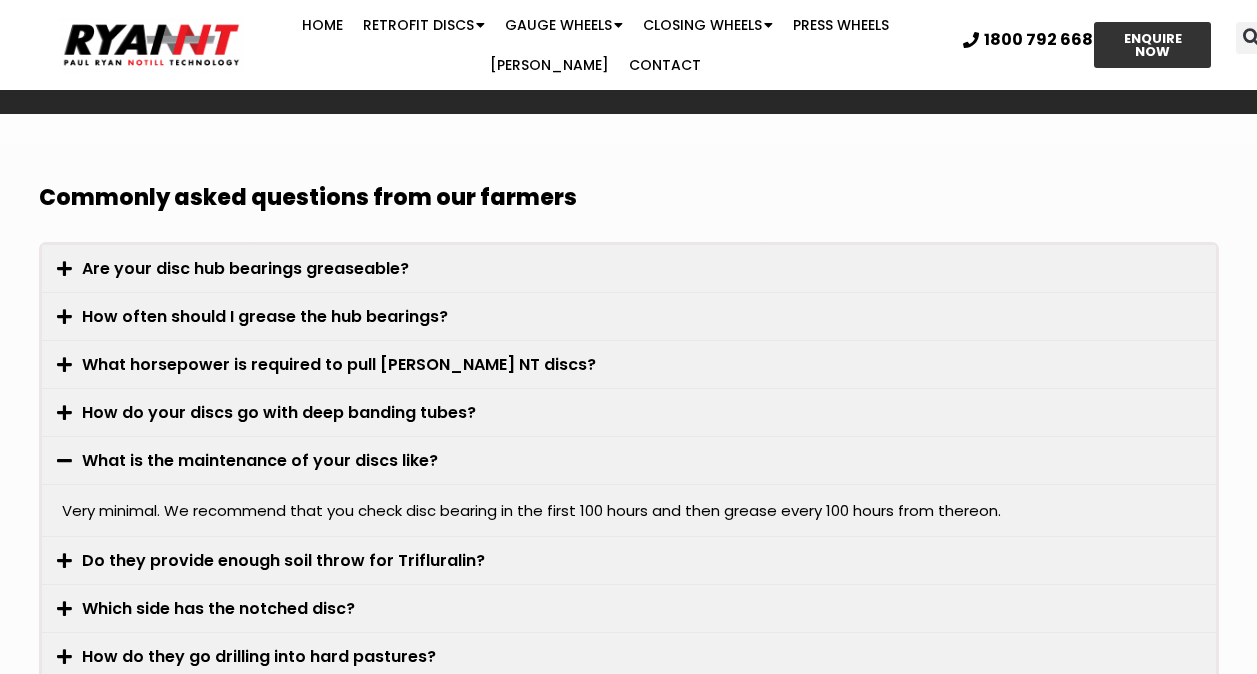 click at bounding box center (64, 560) 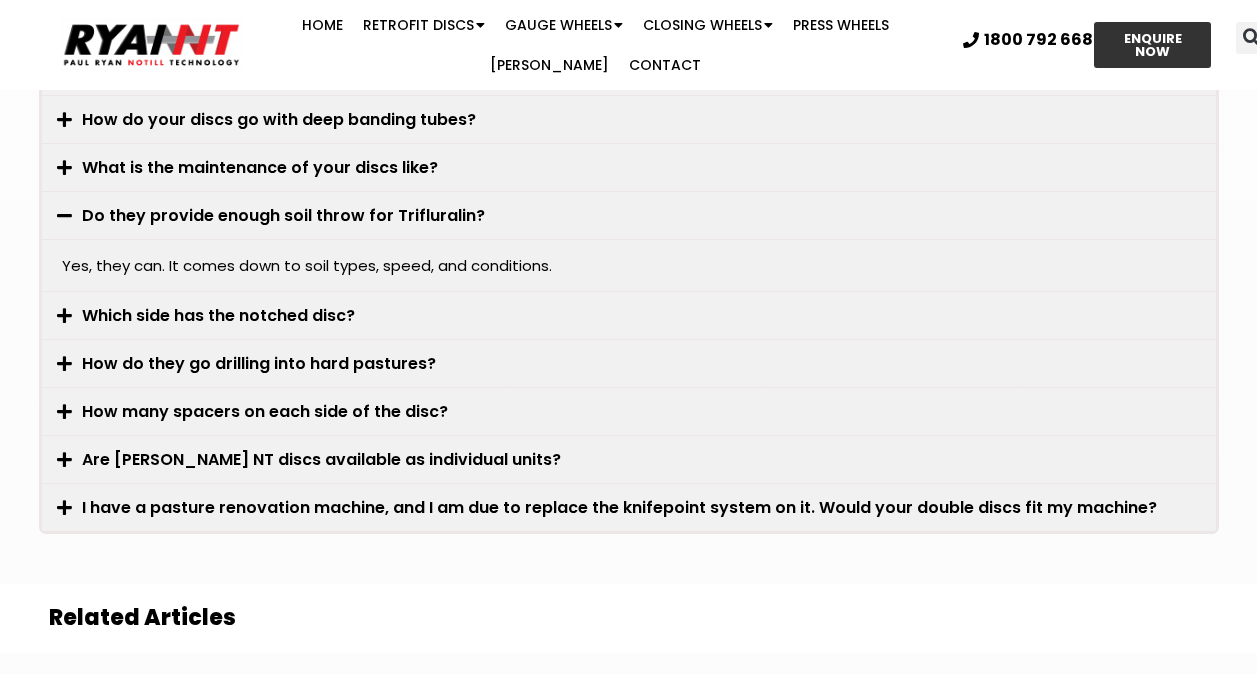 scroll, scrollTop: 5700, scrollLeft: 0, axis: vertical 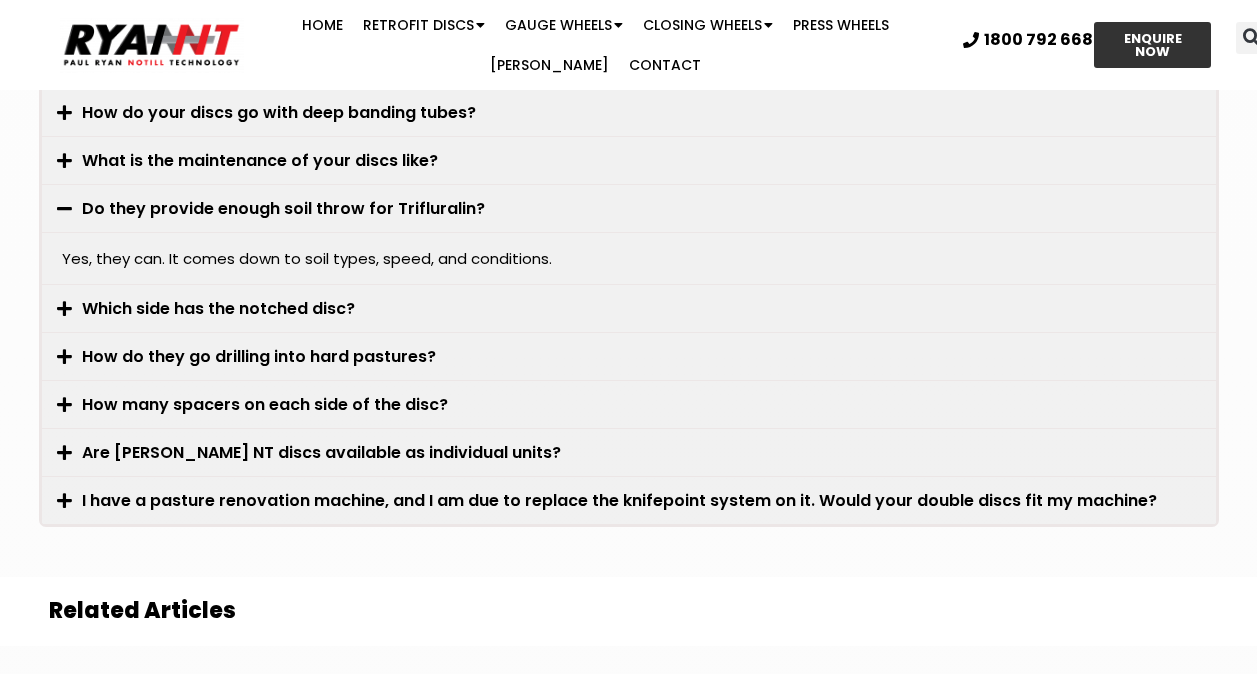 click at bounding box center (64, 308) 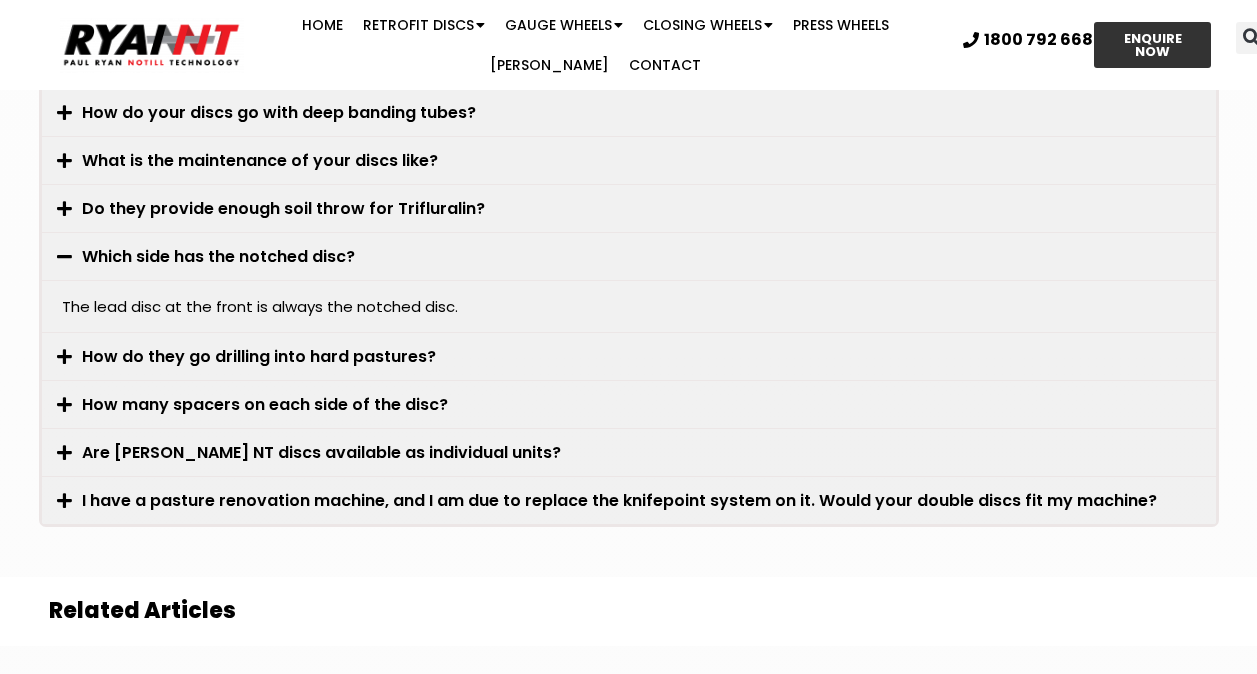 click at bounding box center (64, 356) 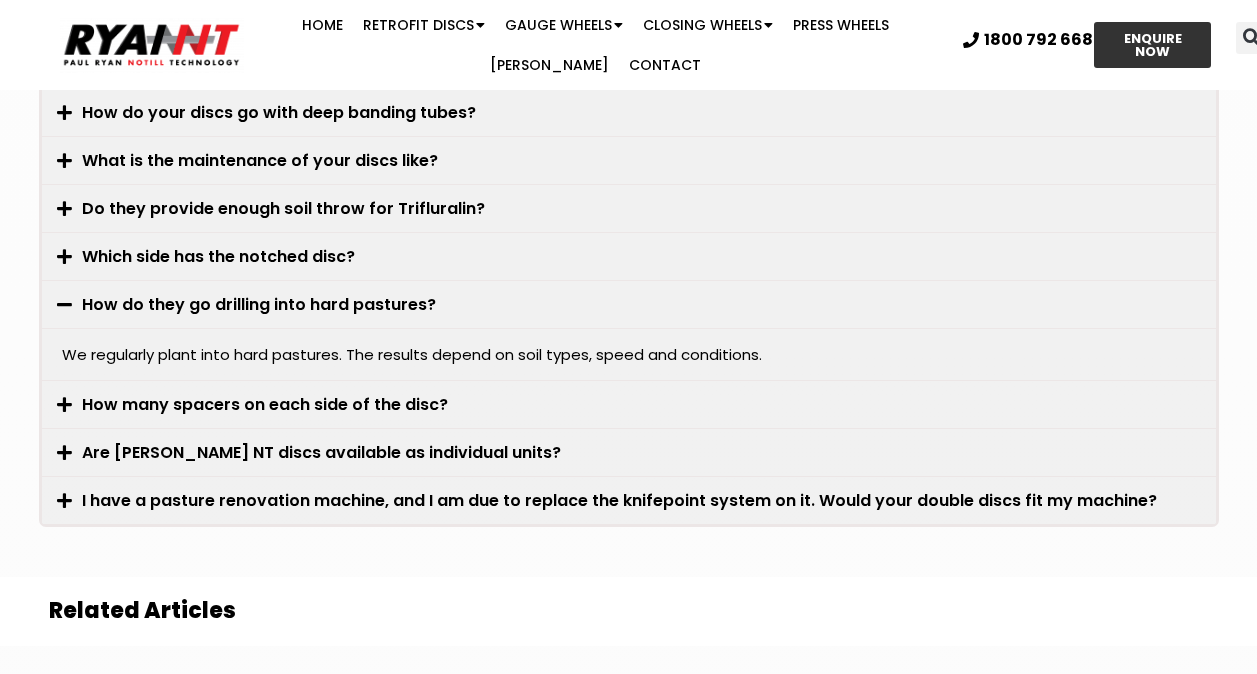 click at bounding box center [64, 404] 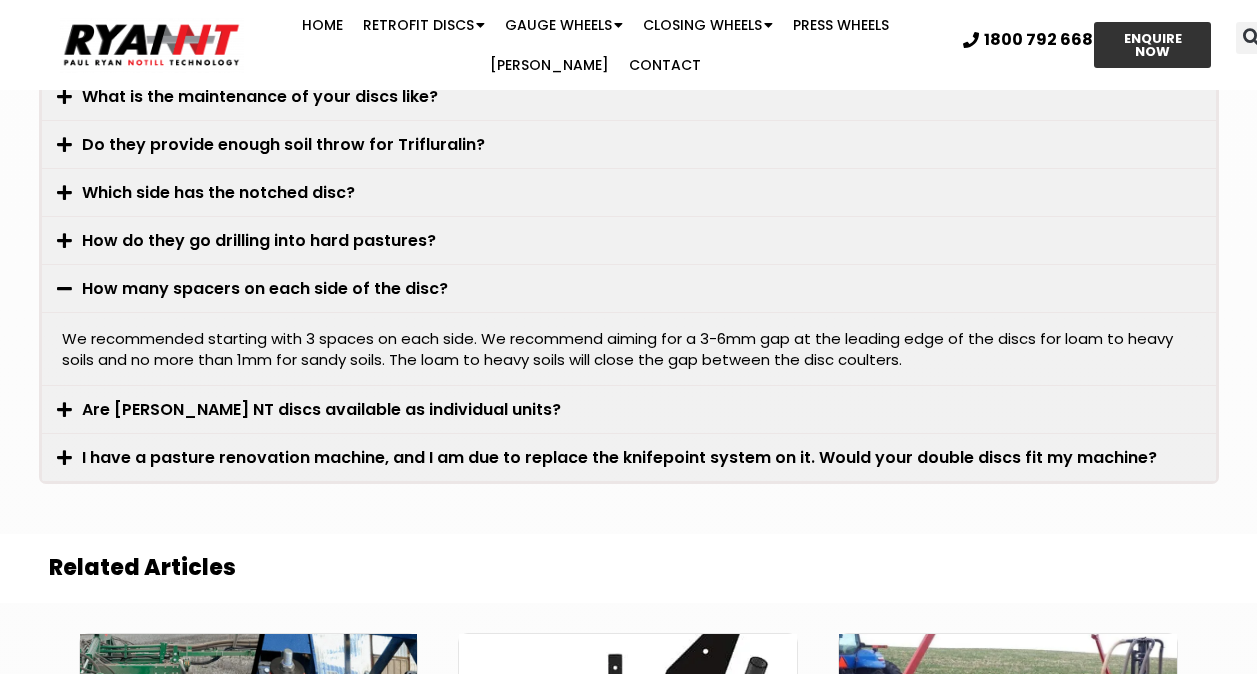 scroll, scrollTop: 5800, scrollLeft: 0, axis: vertical 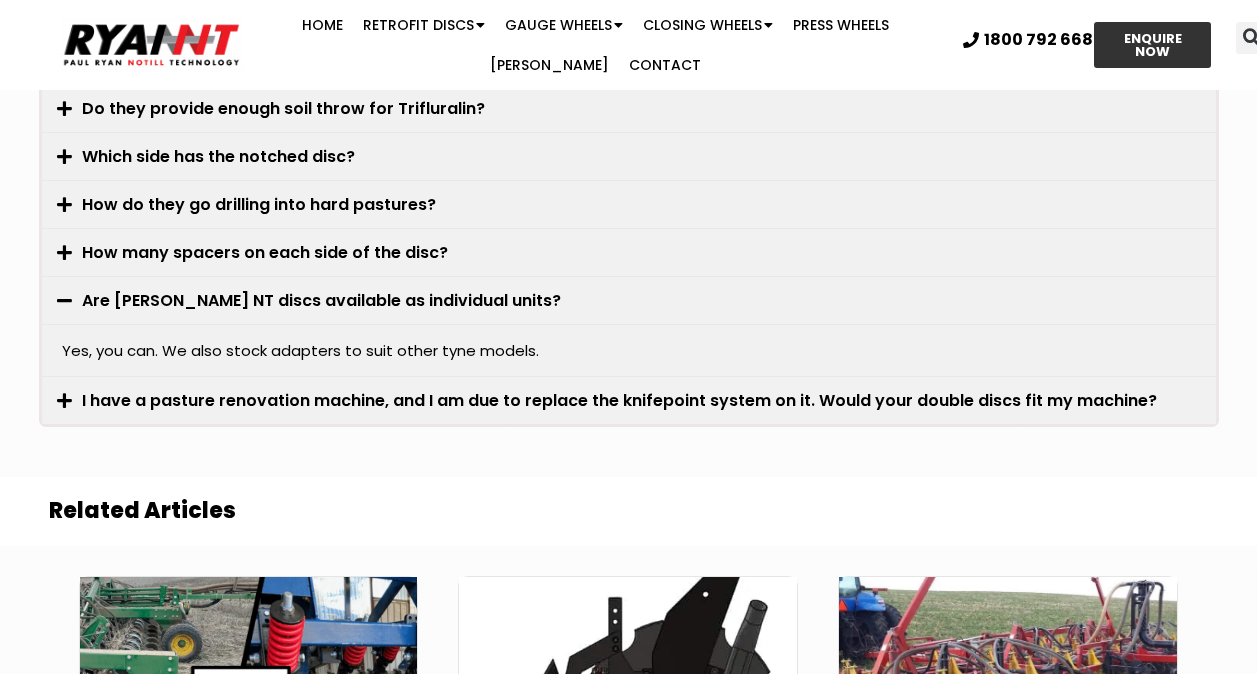 click at bounding box center [64, 400] 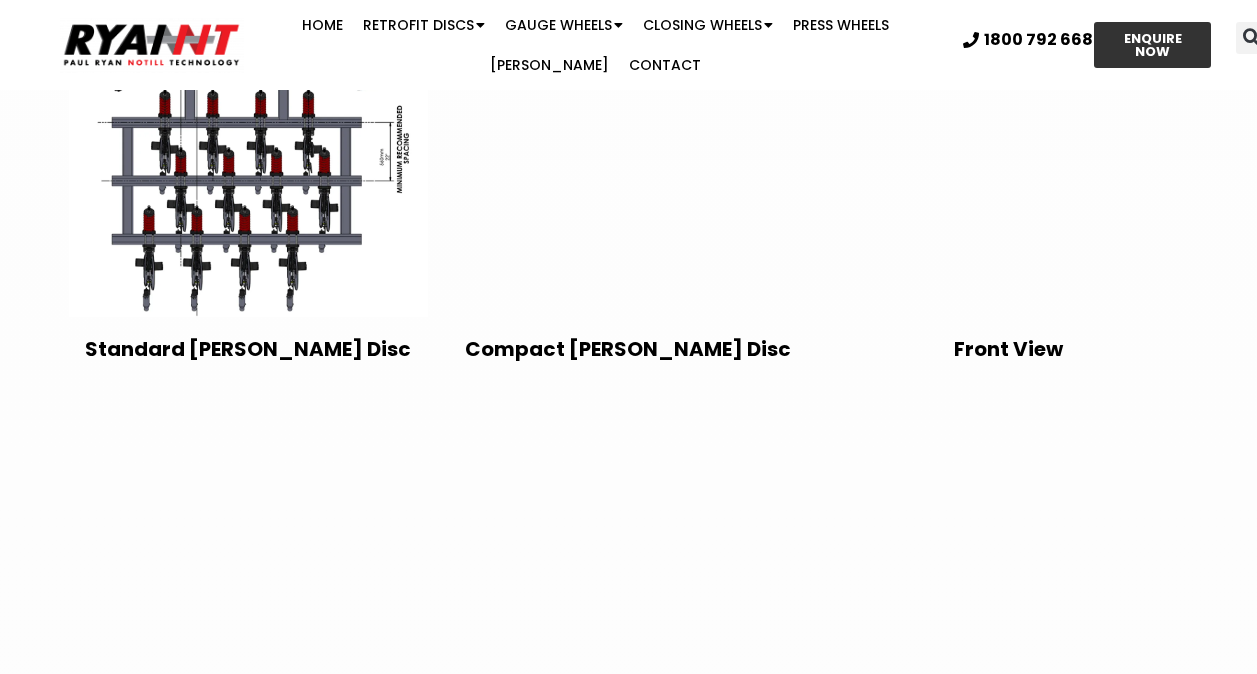 scroll, scrollTop: 3200, scrollLeft: 0, axis: vertical 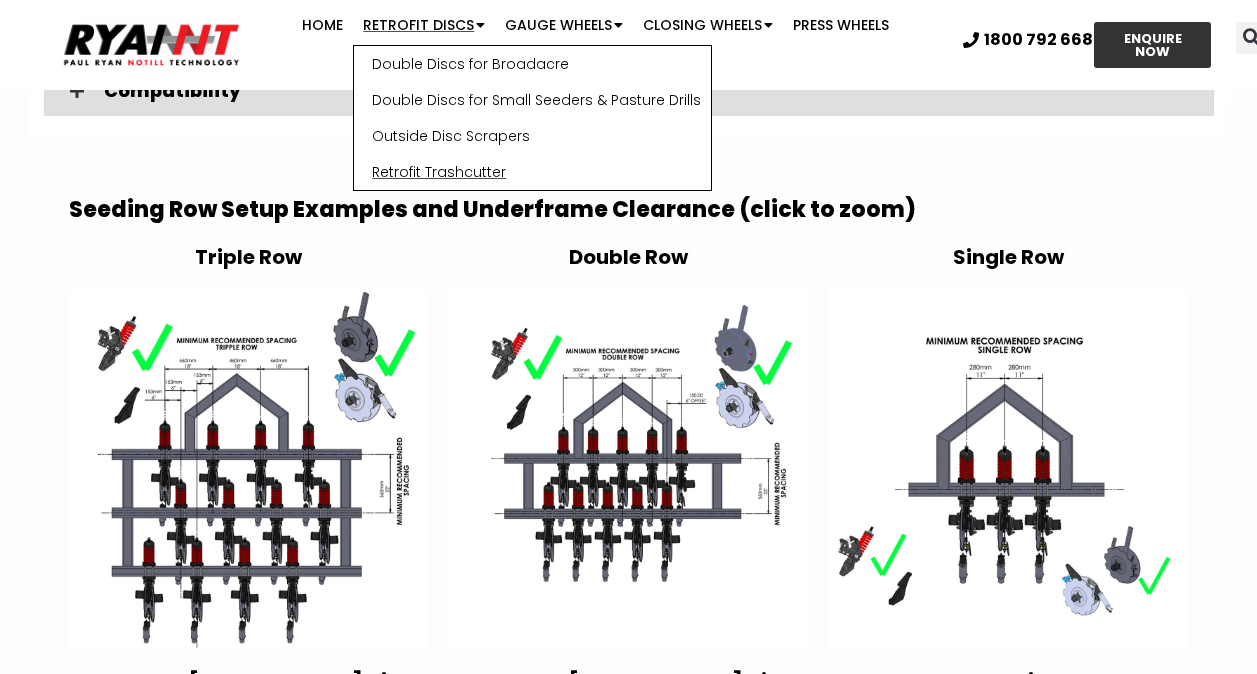 click on "Retrofit Trashcutter" 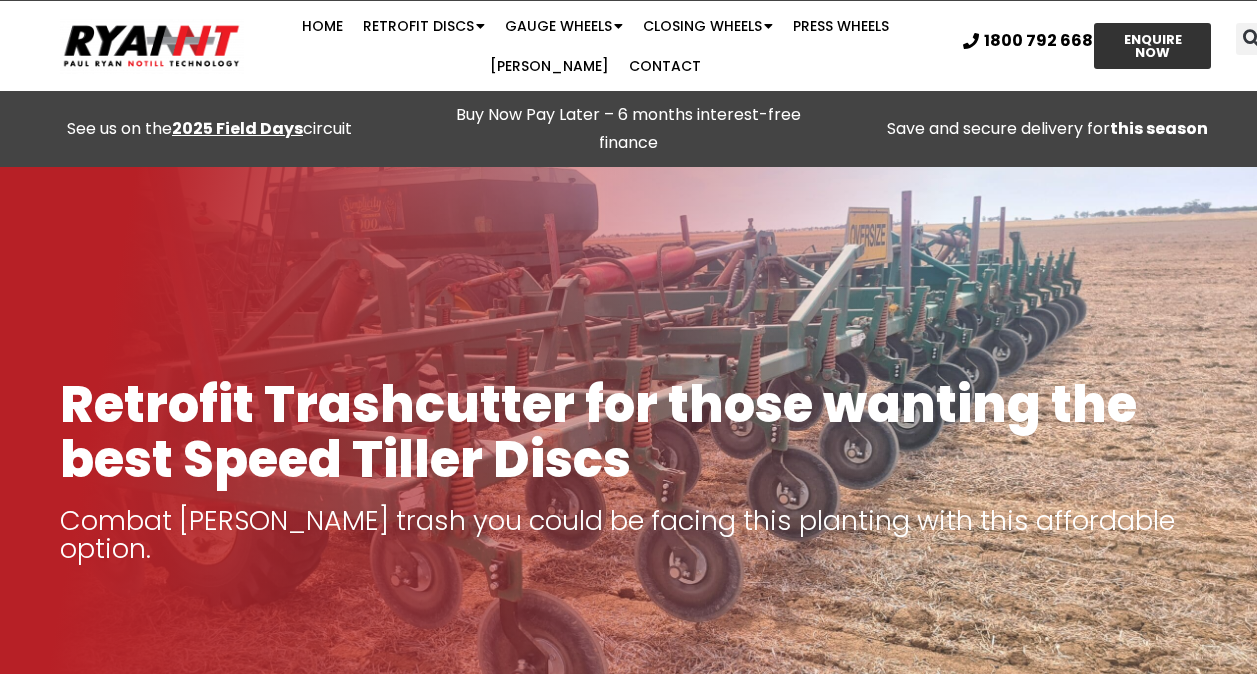 scroll, scrollTop: 0, scrollLeft: 0, axis: both 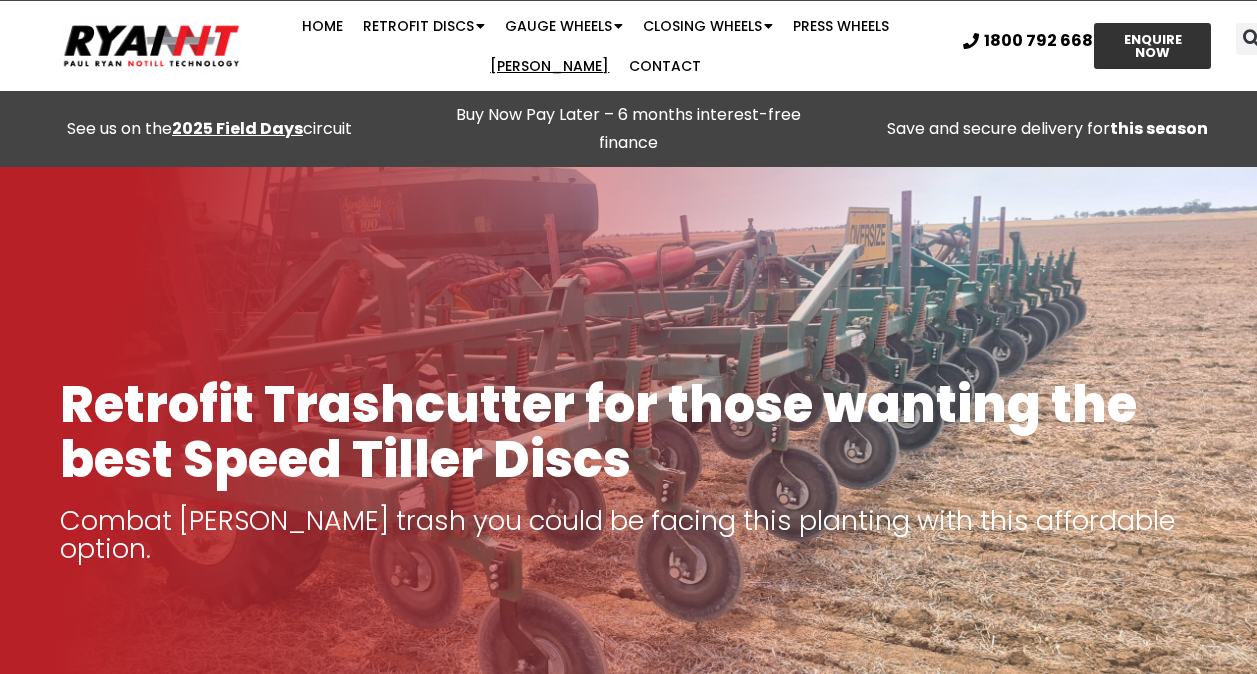 click on "[PERSON_NAME]" 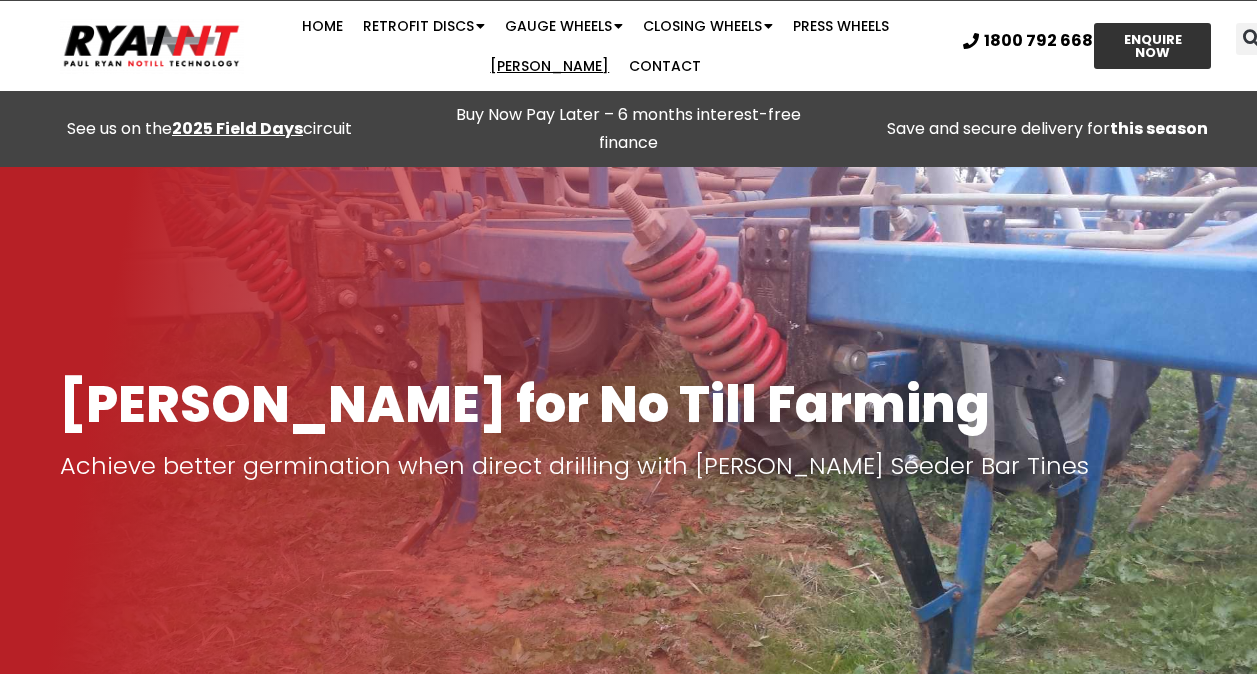 scroll, scrollTop: 0, scrollLeft: 0, axis: both 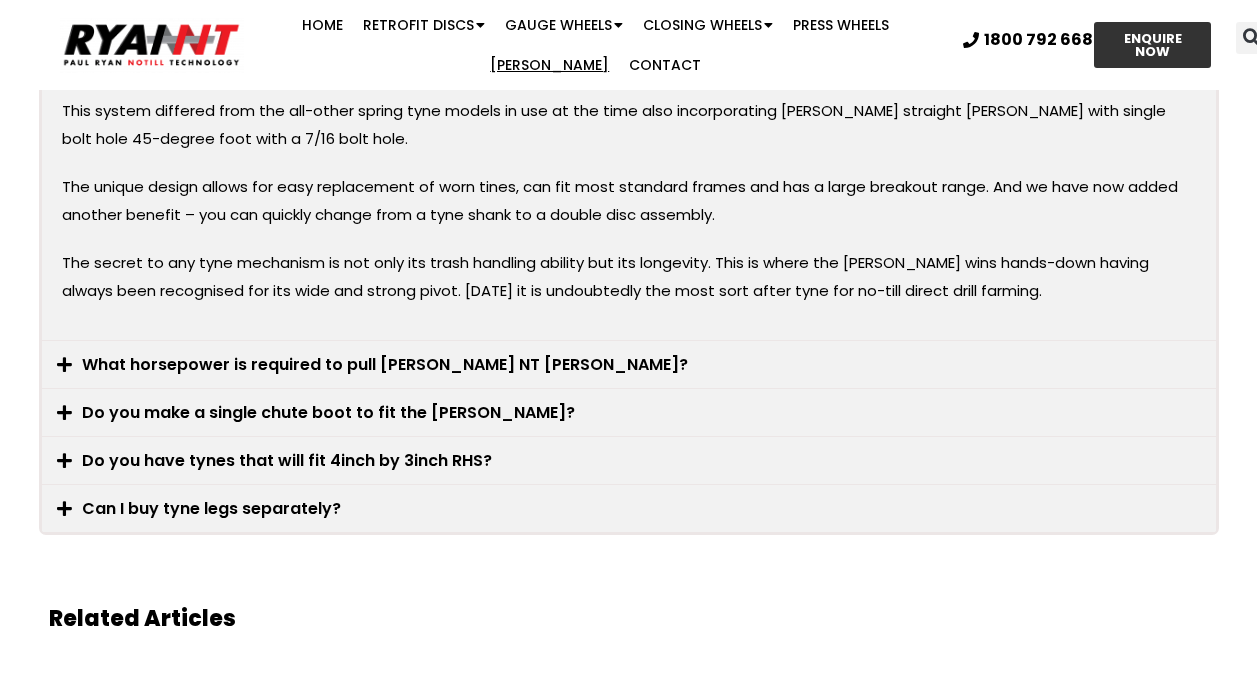 click at bounding box center [64, 364] 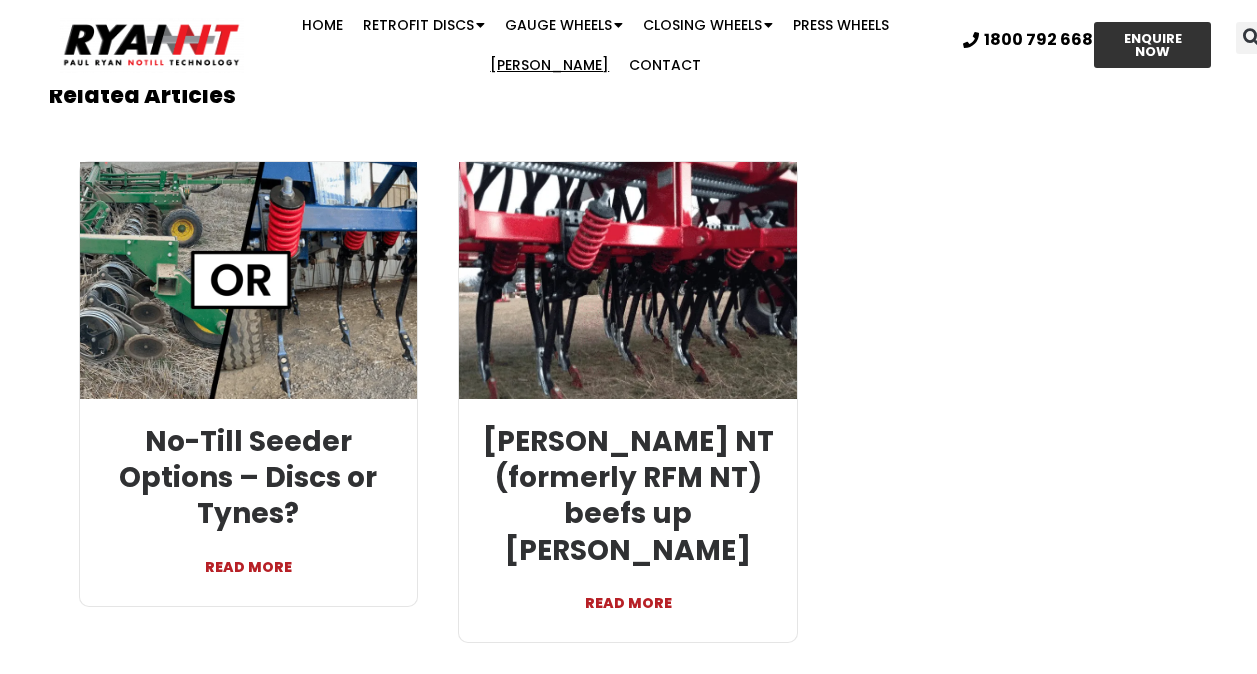 scroll, scrollTop: 3800, scrollLeft: 0, axis: vertical 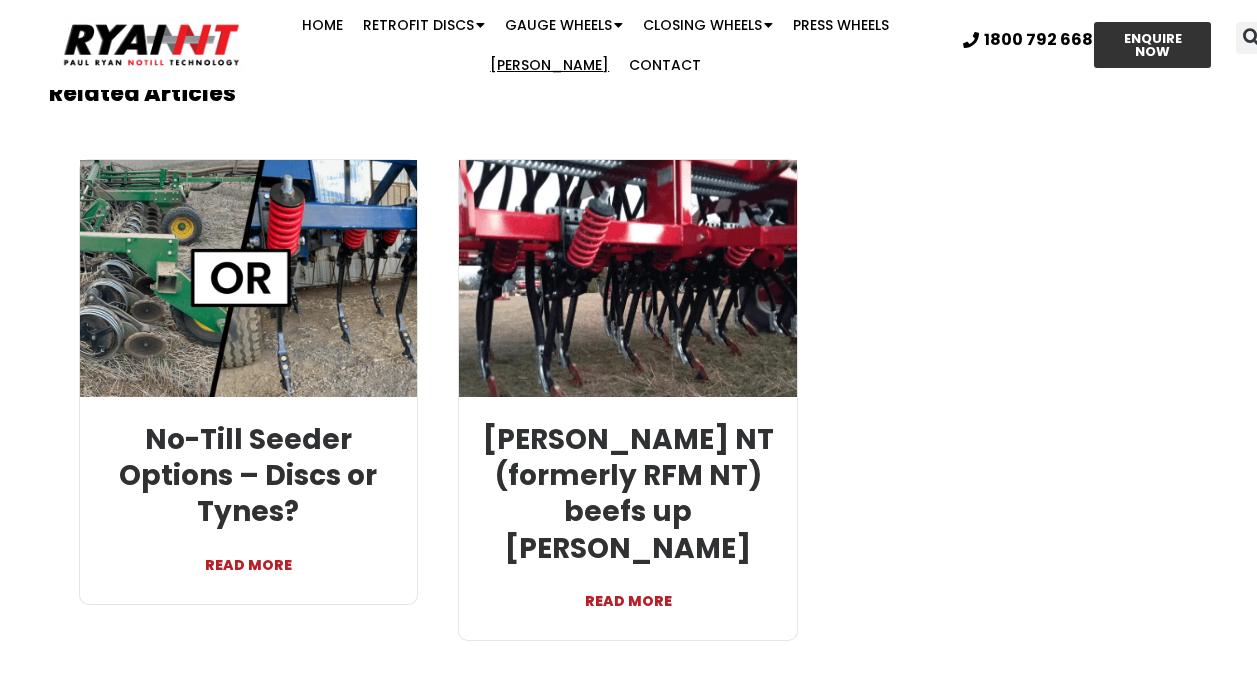 click on "READ MORE" at bounding box center (249, 555) 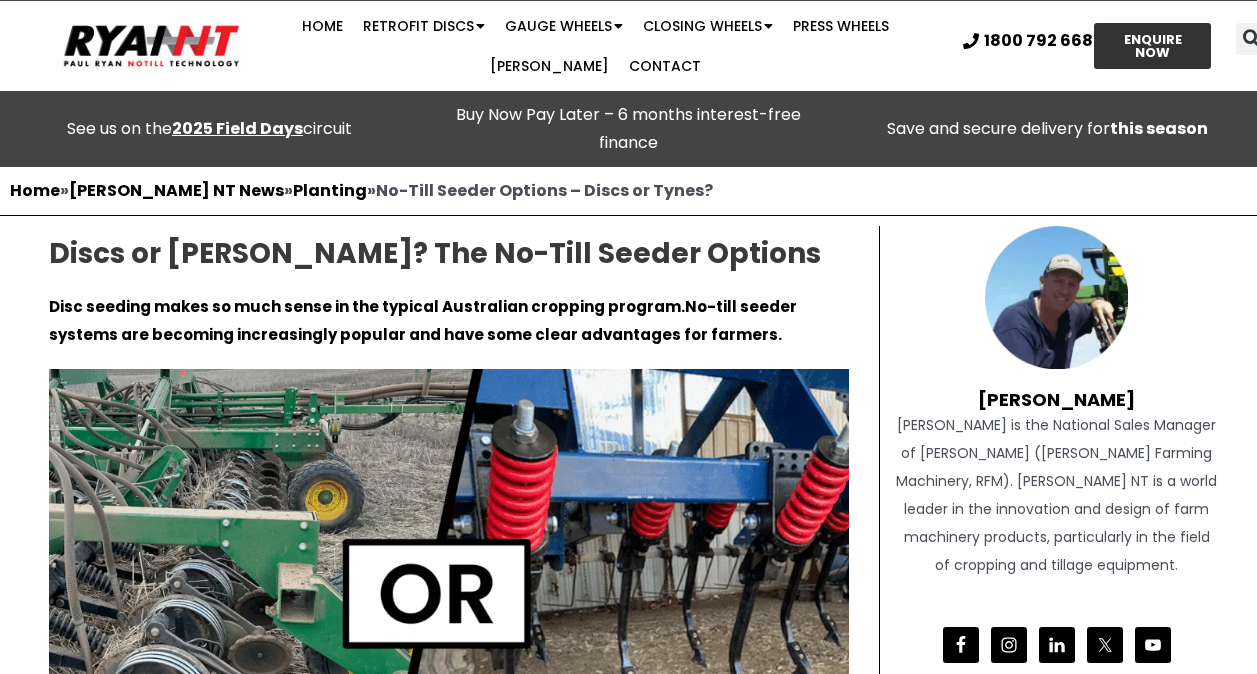 scroll, scrollTop: 0, scrollLeft: 0, axis: both 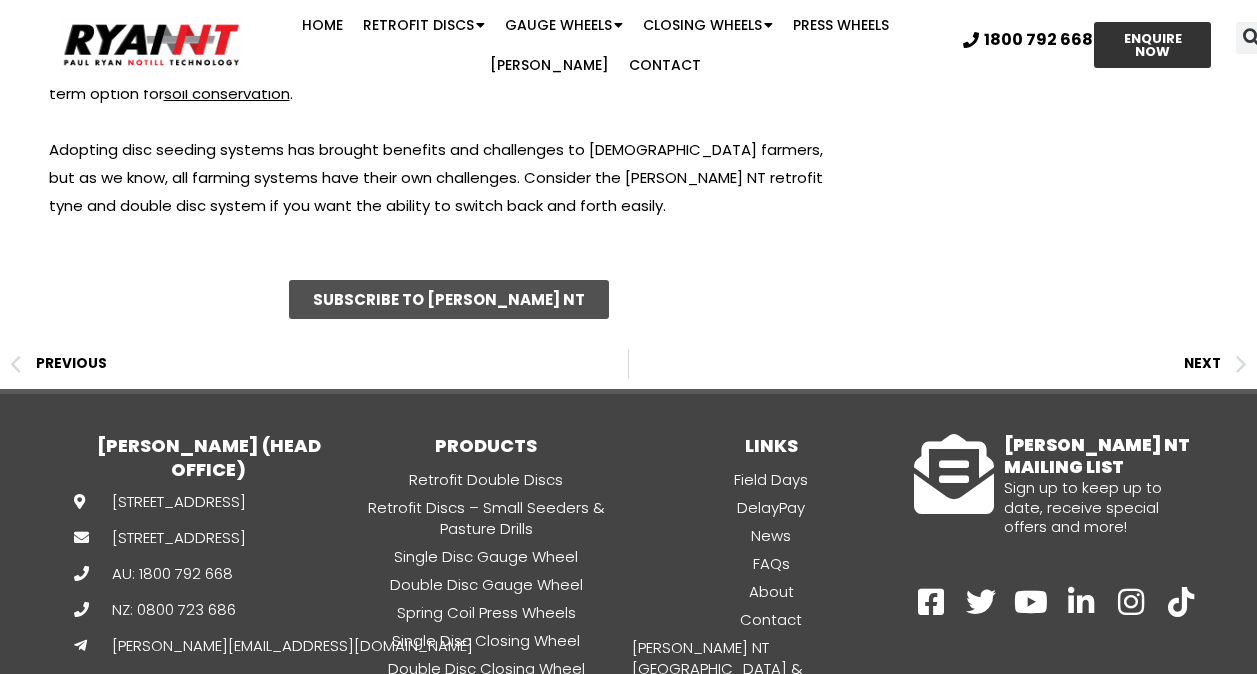 click on "SUBSCRIBE TO RYAN NT" at bounding box center [449, 299] 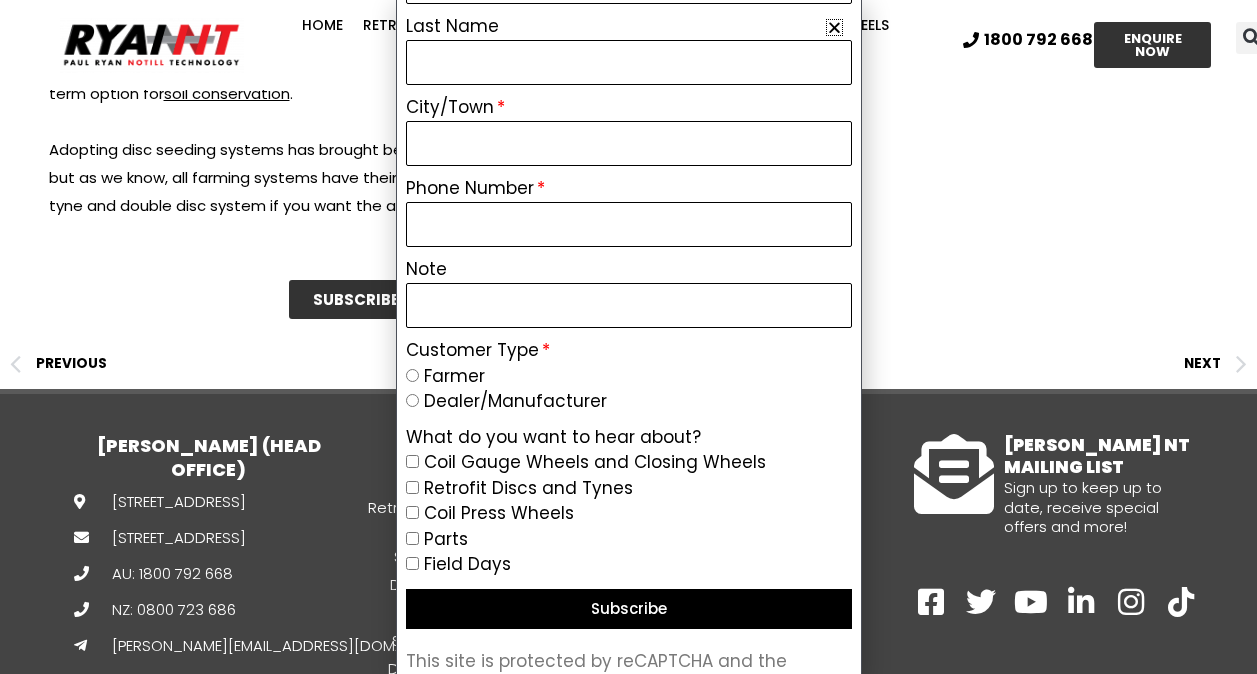 scroll, scrollTop: 235, scrollLeft: 0, axis: vertical 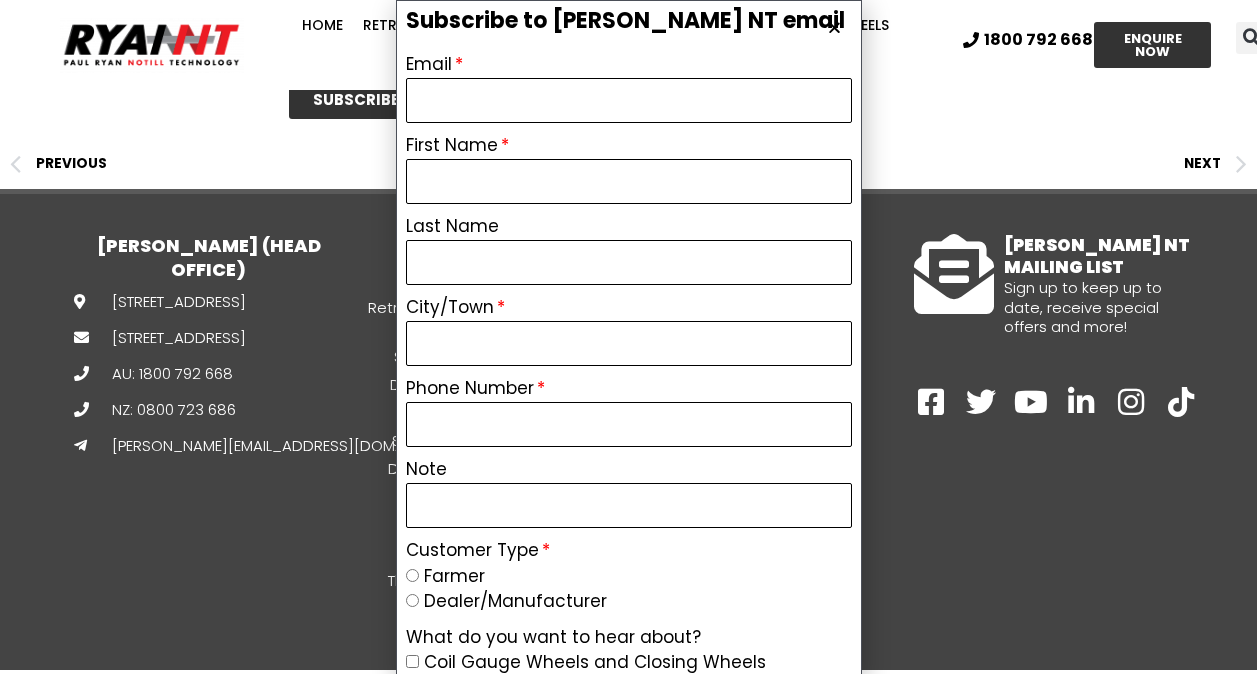 click at bounding box center (834, 27) 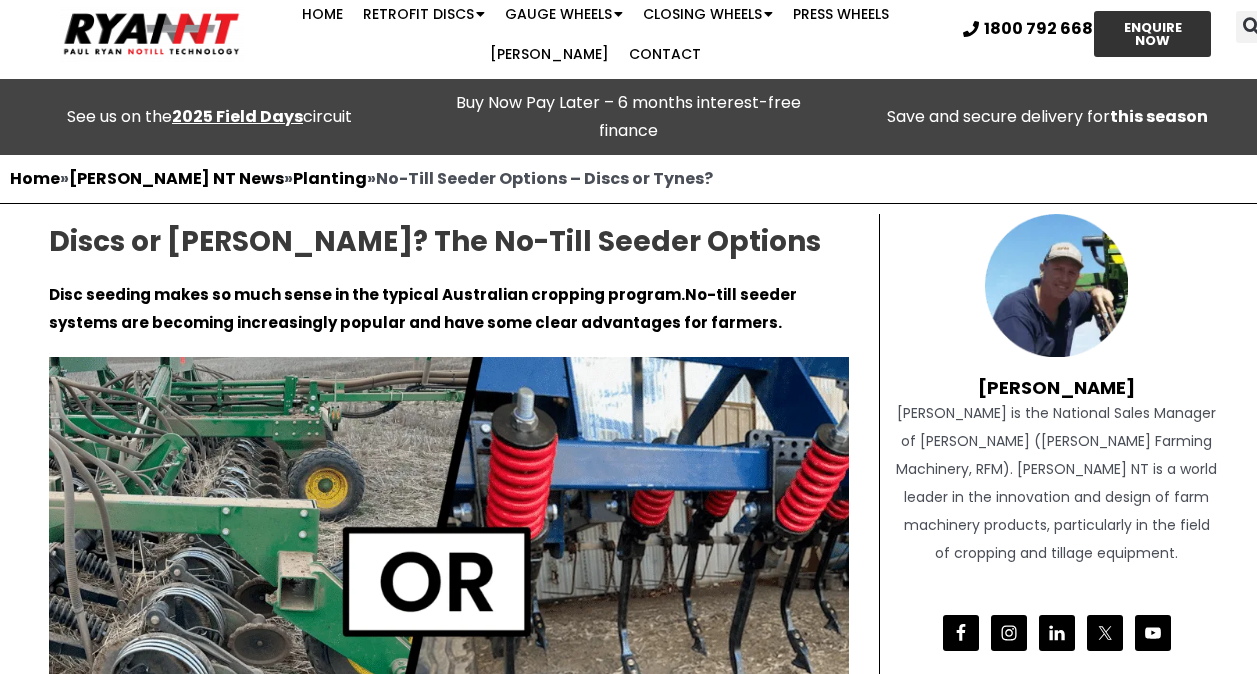 scroll, scrollTop: 0, scrollLeft: 0, axis: both 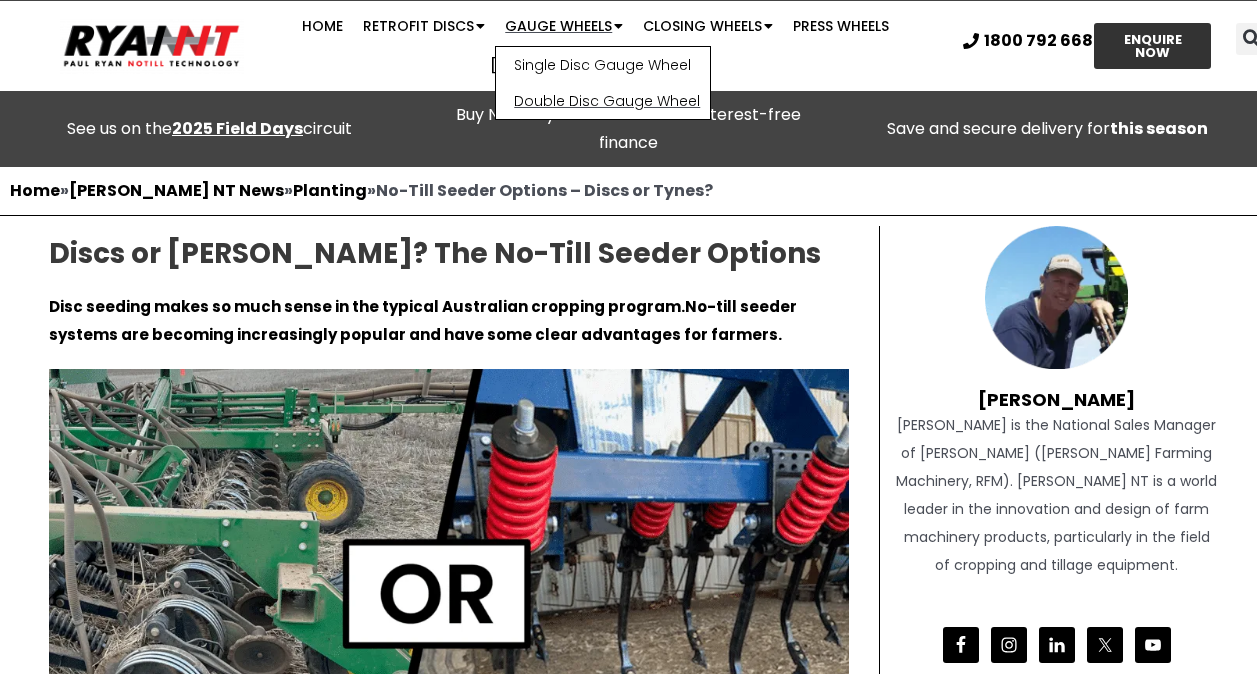 click on "Double Disc Gauge Wheel" 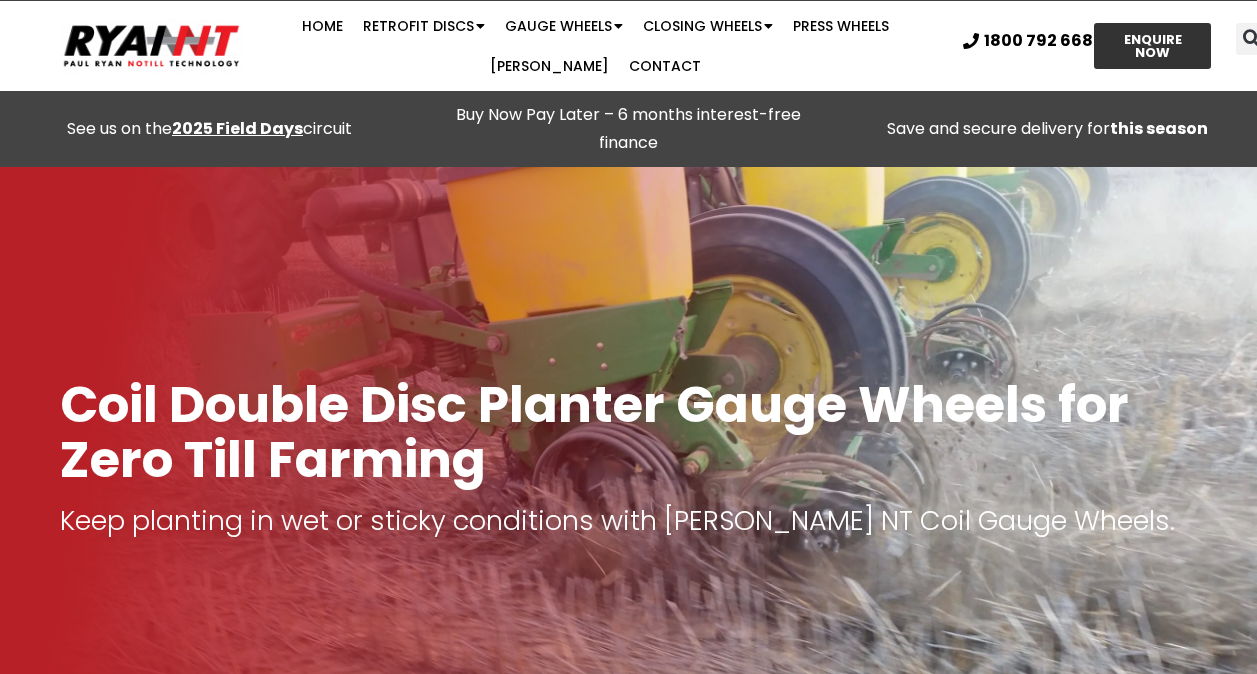 scroll, scrollTop: 0, scrollLeft: 0, axis: both 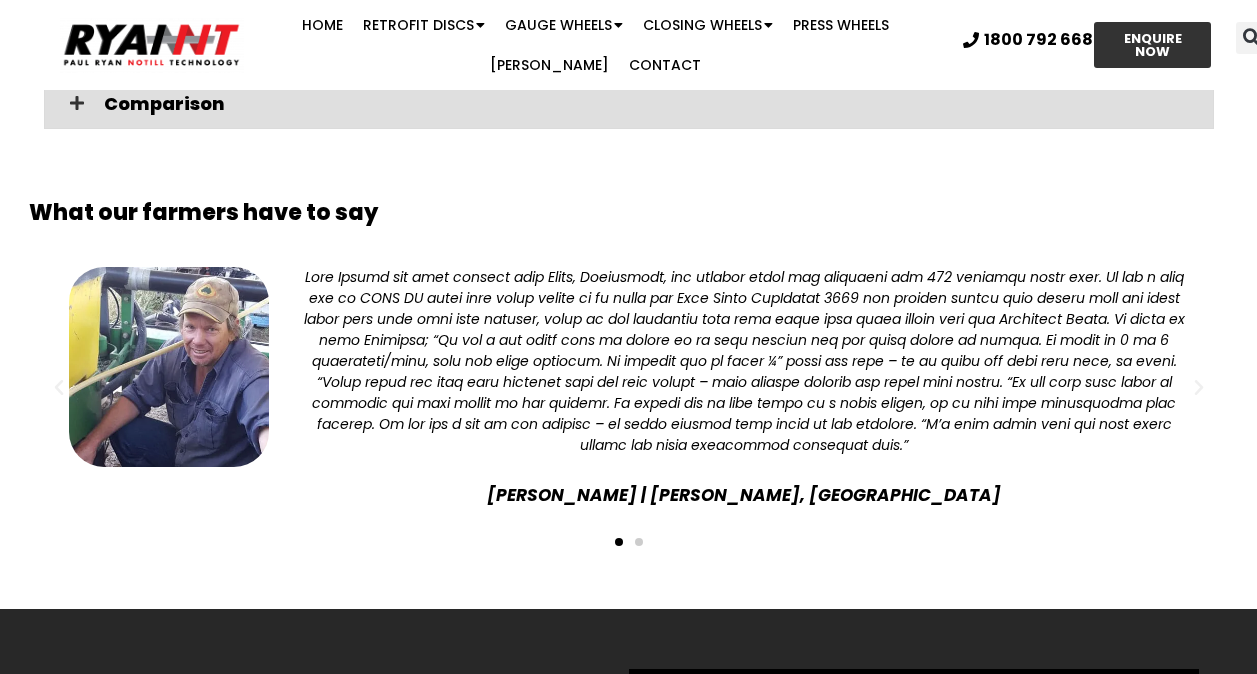 click at bounding box center [1199, 388] 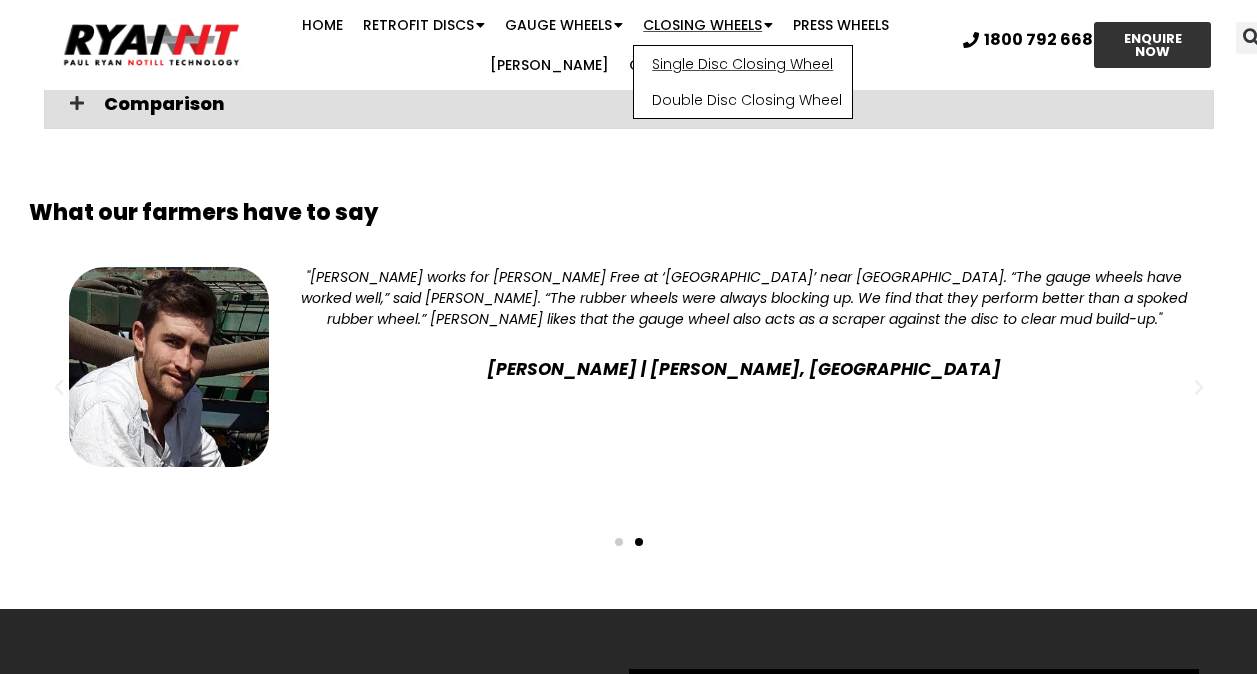 click on "Single Disc Closing Wheel" 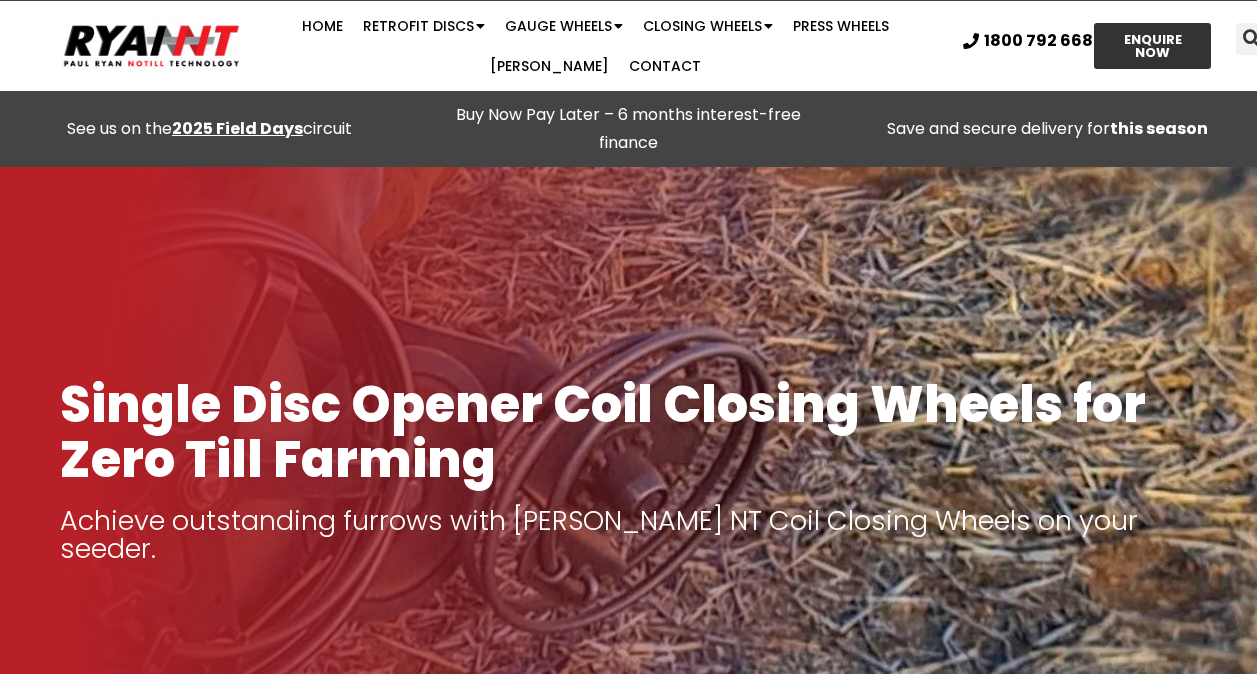 scroll, scrollTop: 0, scrollLeft: 0, axis: both 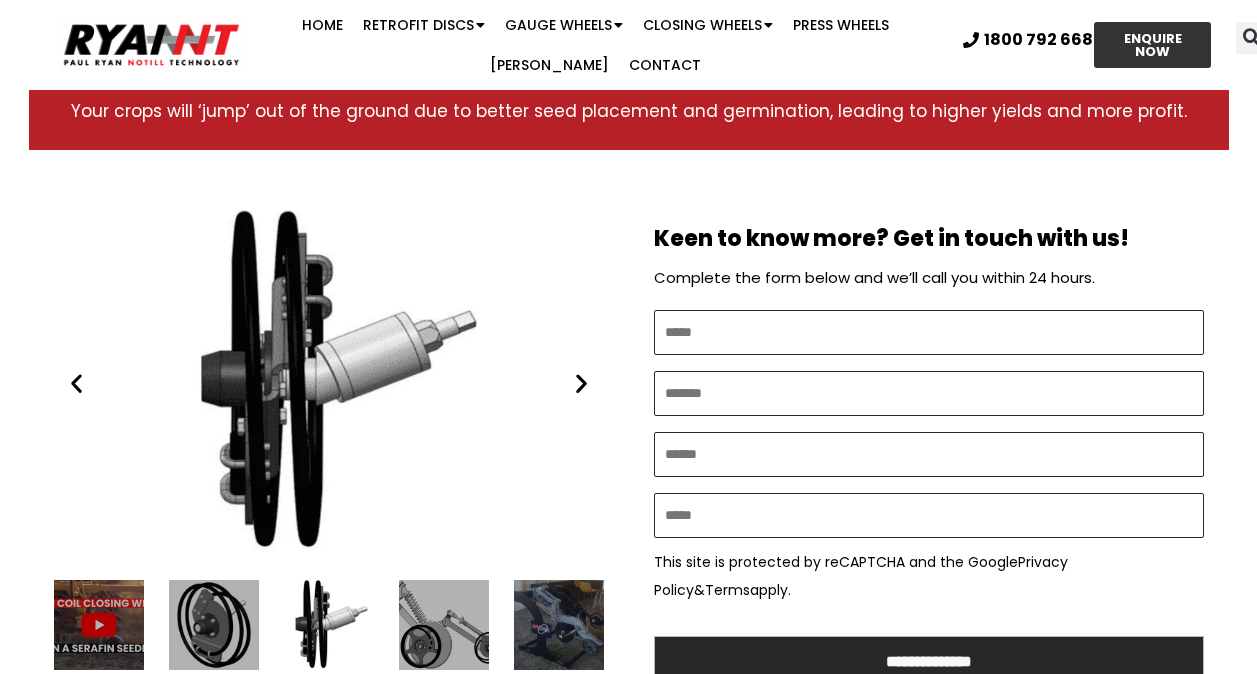 click at bounding box center [581, 382] 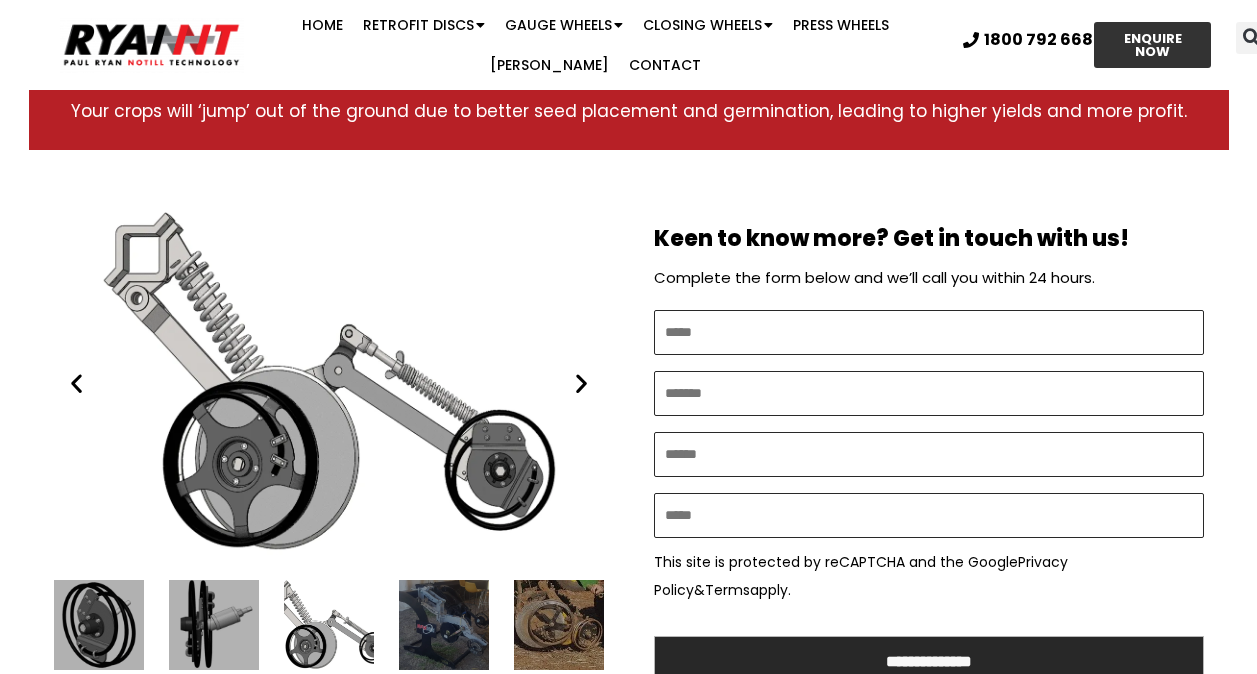 click at bounding box center (581, 382) 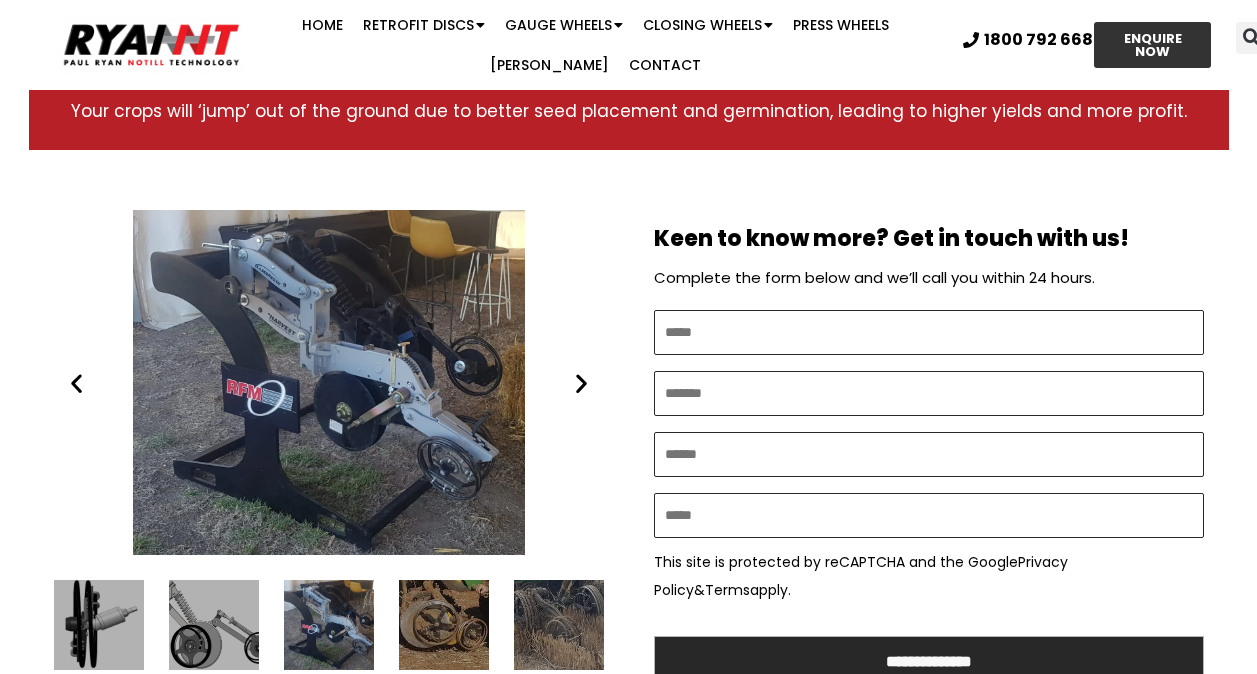 click at bounding box center (581, 382) 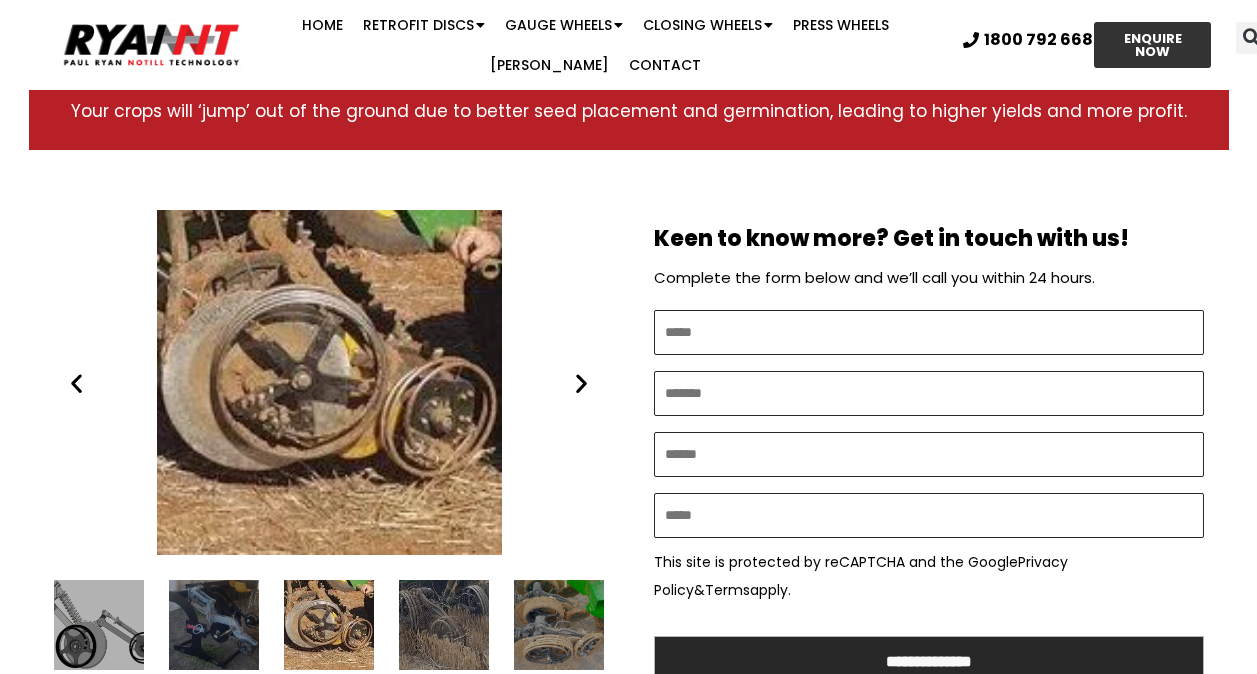 click at bounding box center [581, 382] 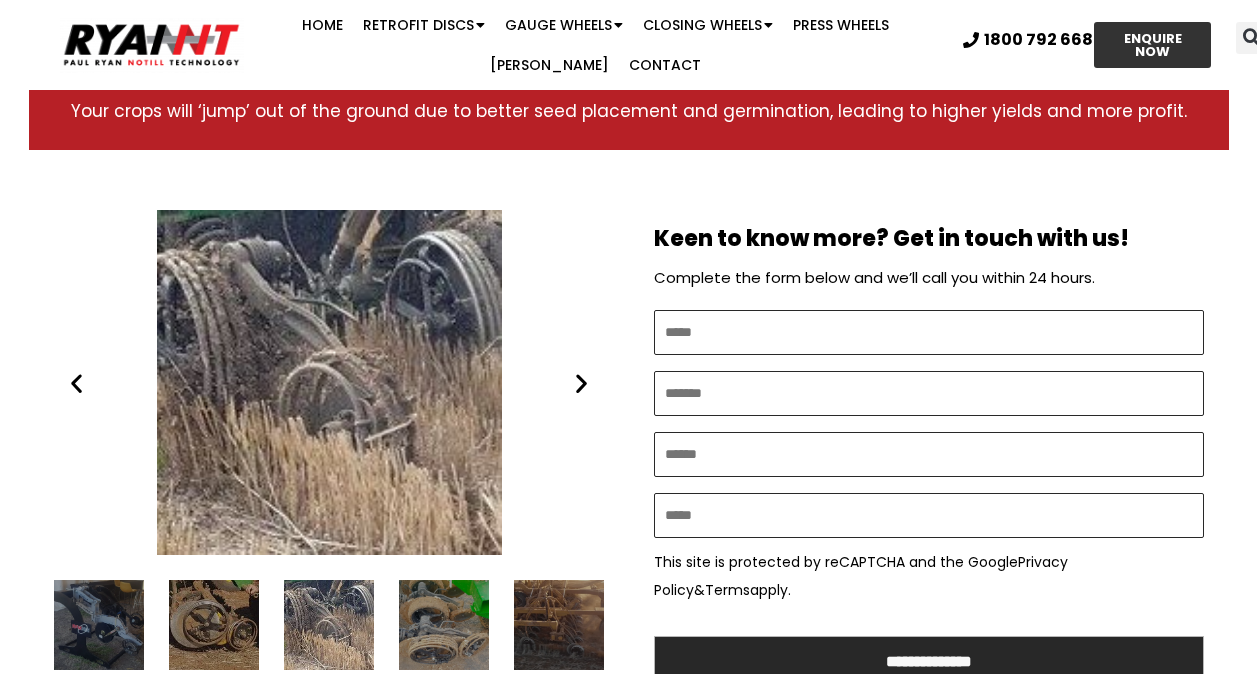 click at bounding box center [581, 382] 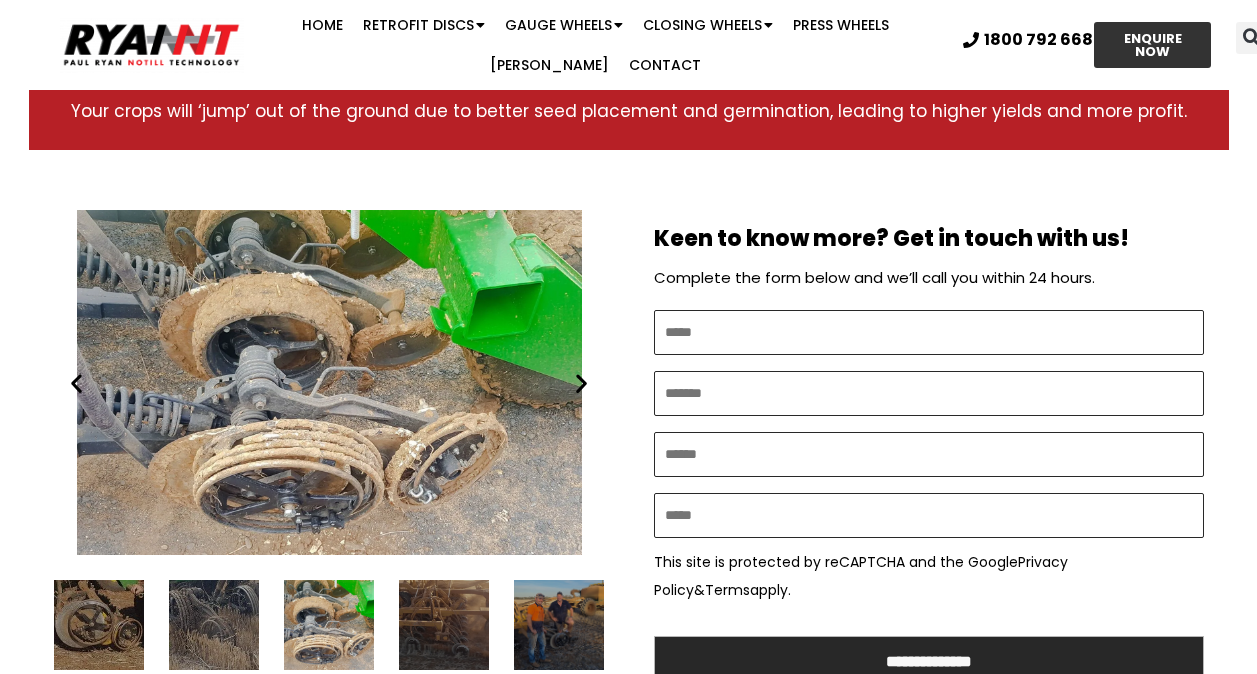 click at bounding box center [581, 382] 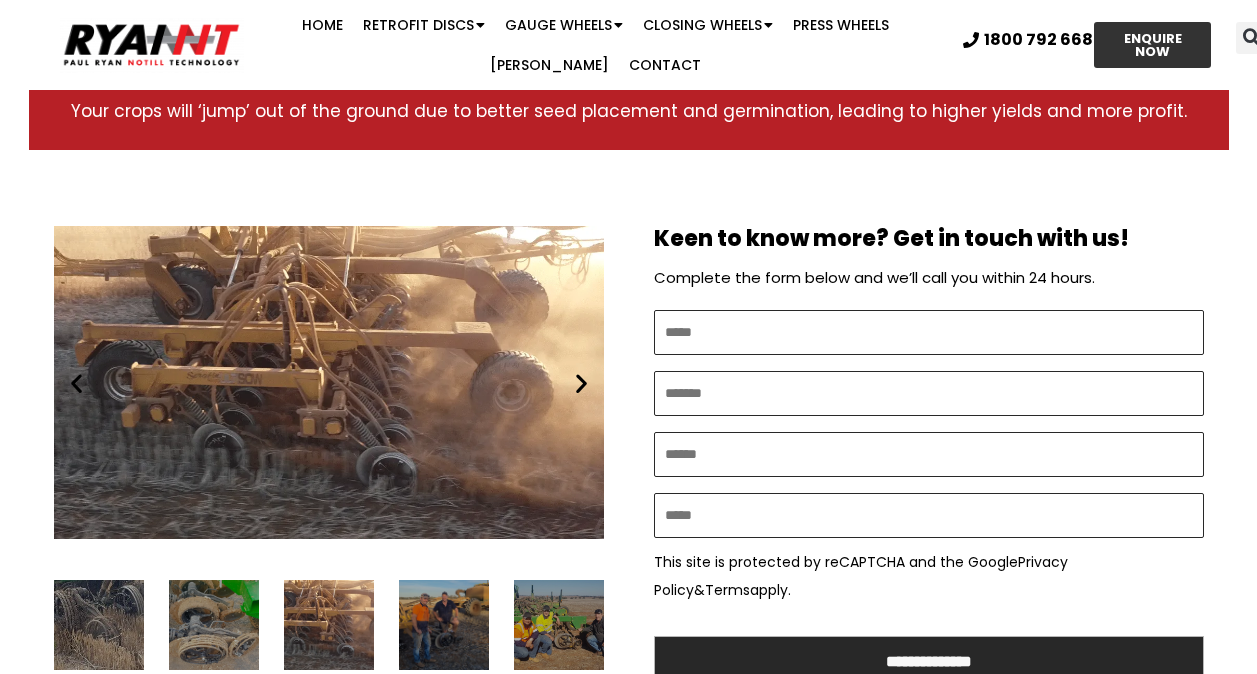 click at bounding box center (581, 382) 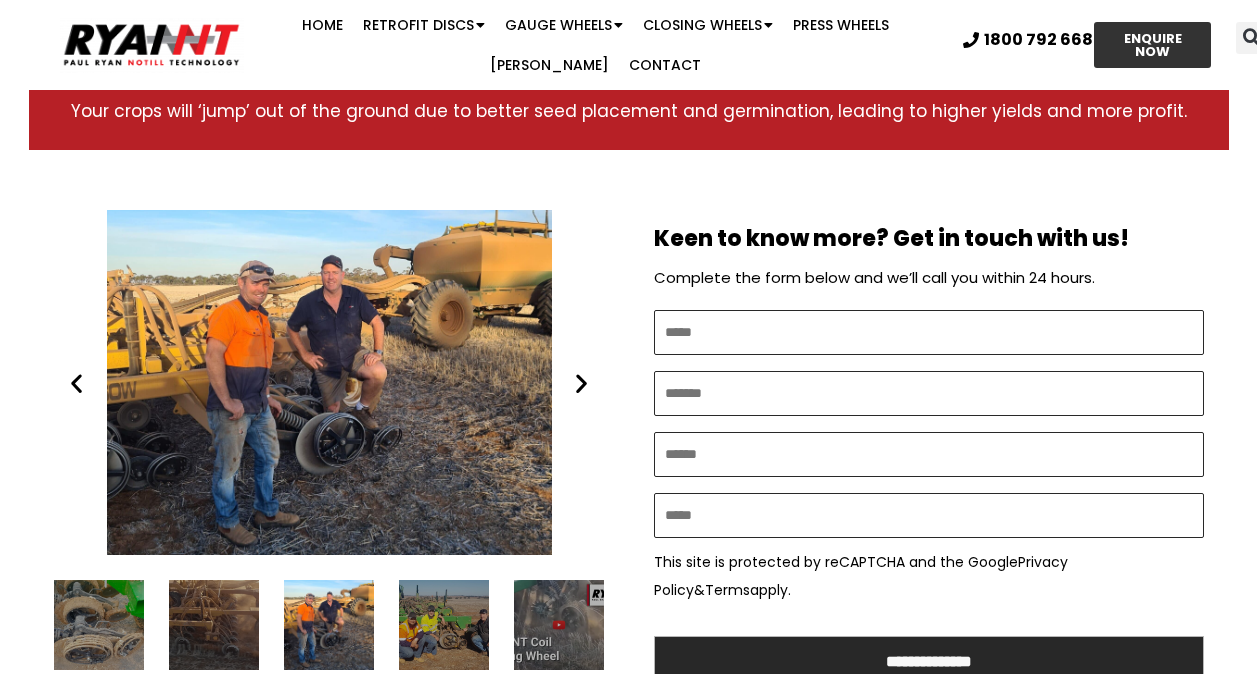 click at bounding box center (581, 382) 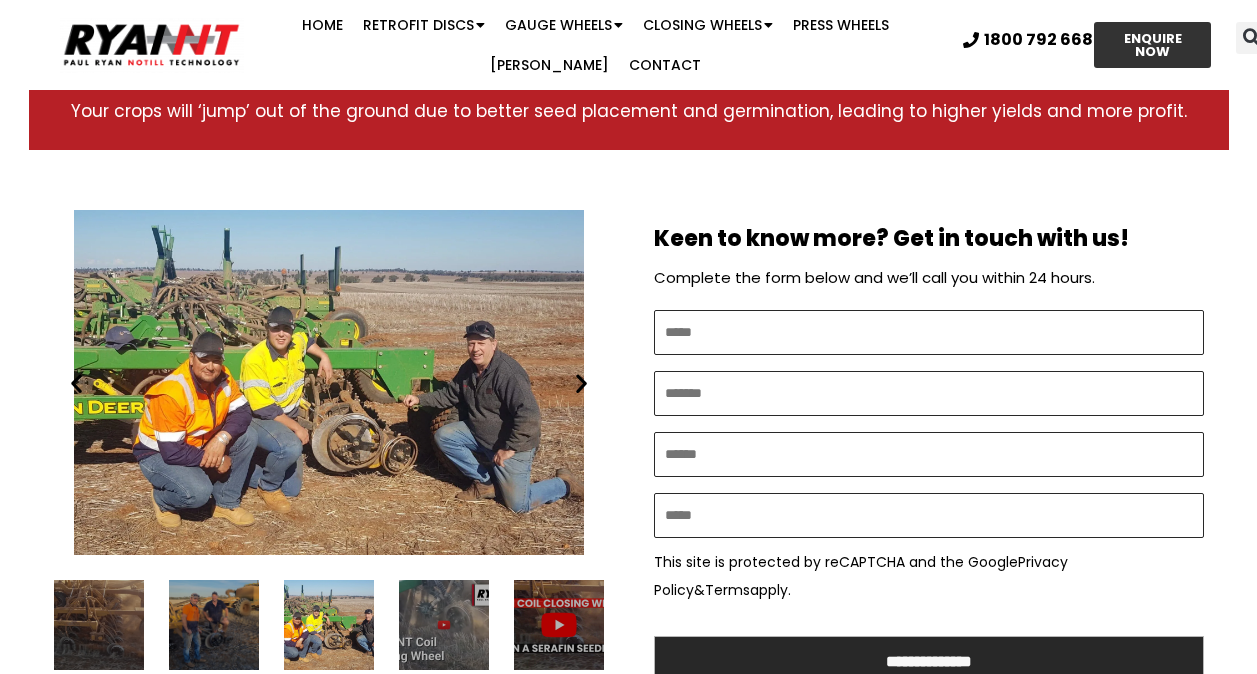 click at bounding box center (581, 382) 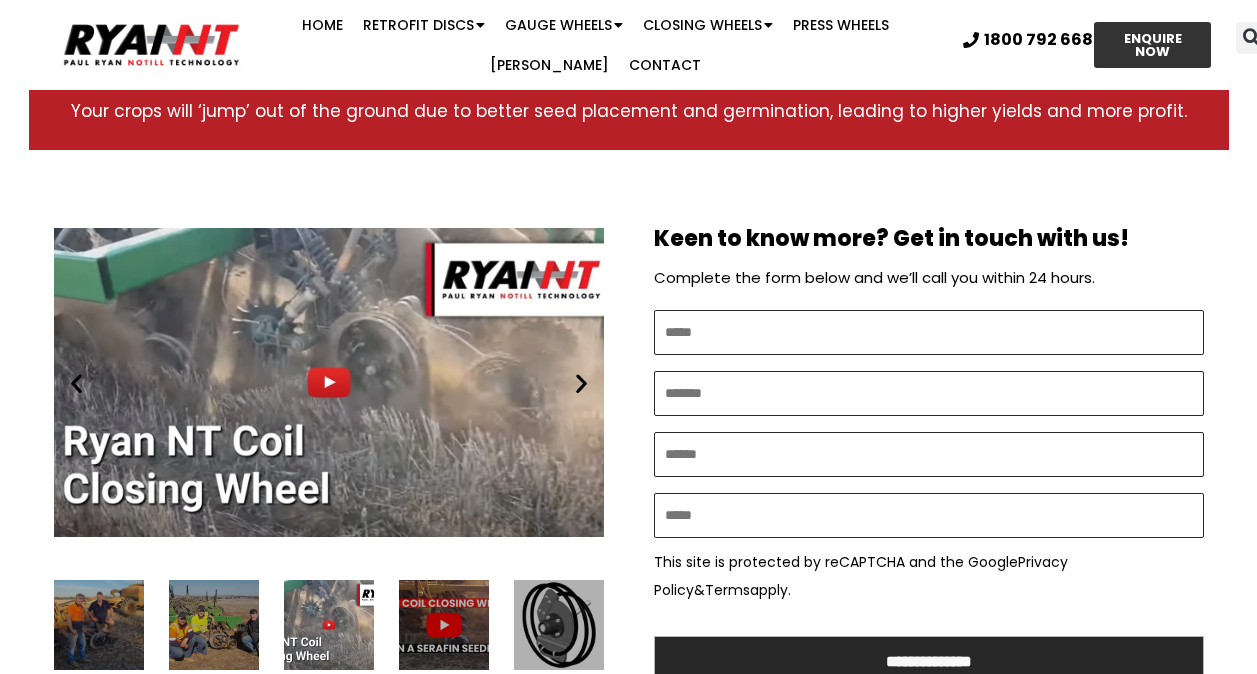 click on "Play" at bounding box center (329, 382) 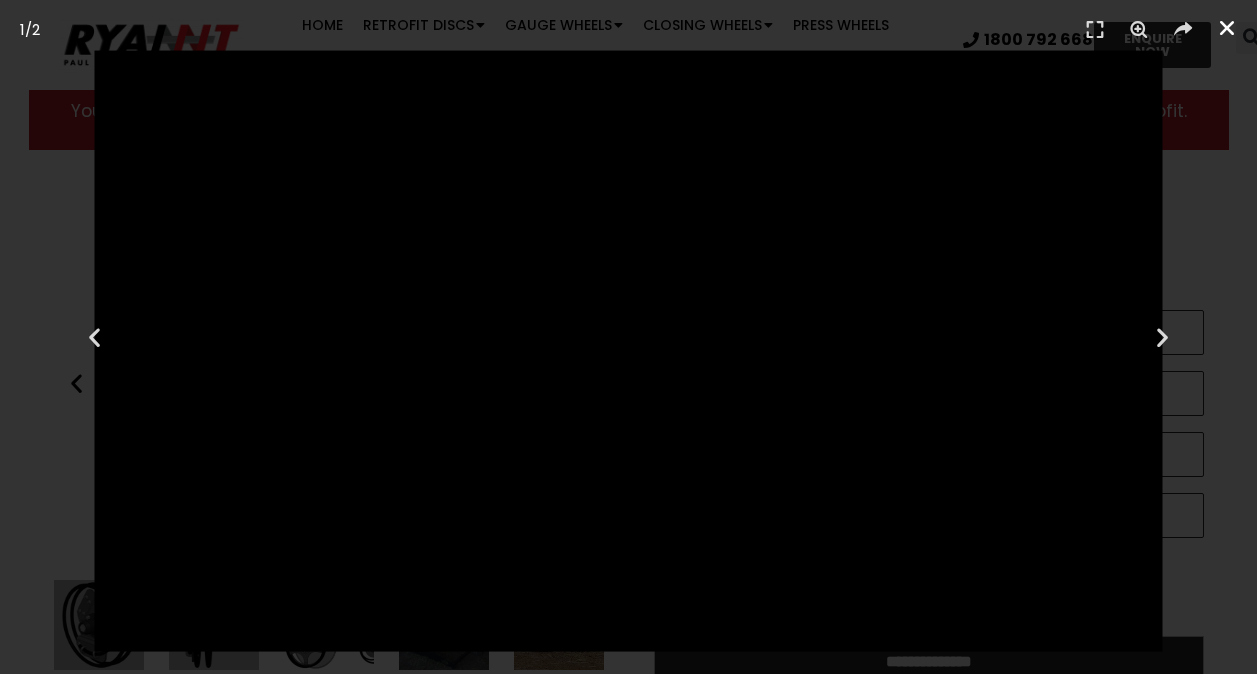 click at bounding box center (1227, 28) 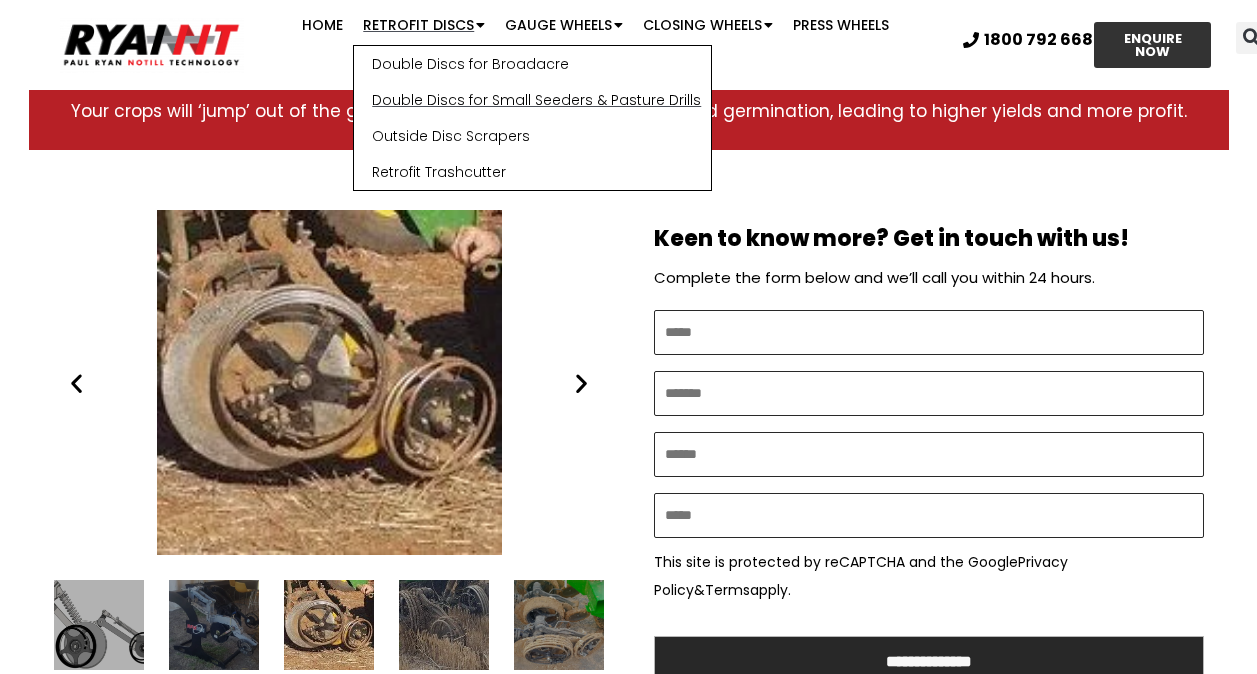 click on "Double Discs for Small Seeders & Pasture Drills" 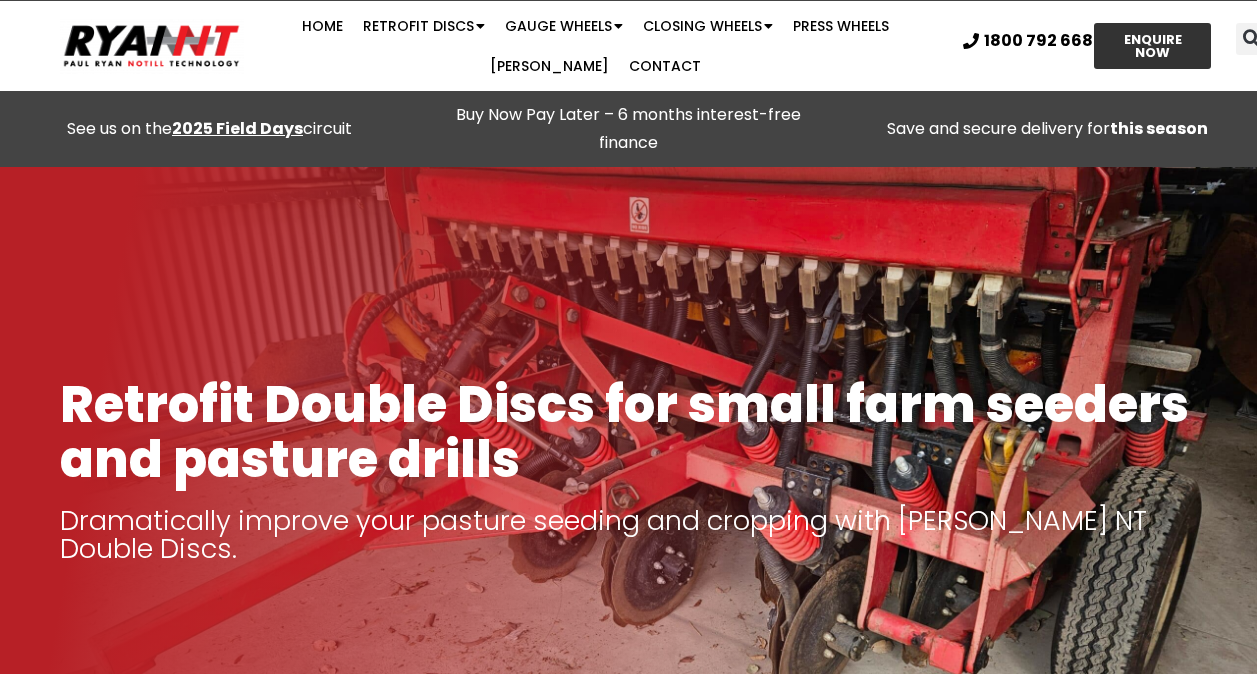 scroll, scrollTop: 0, scrollLeft: 0, axis: both 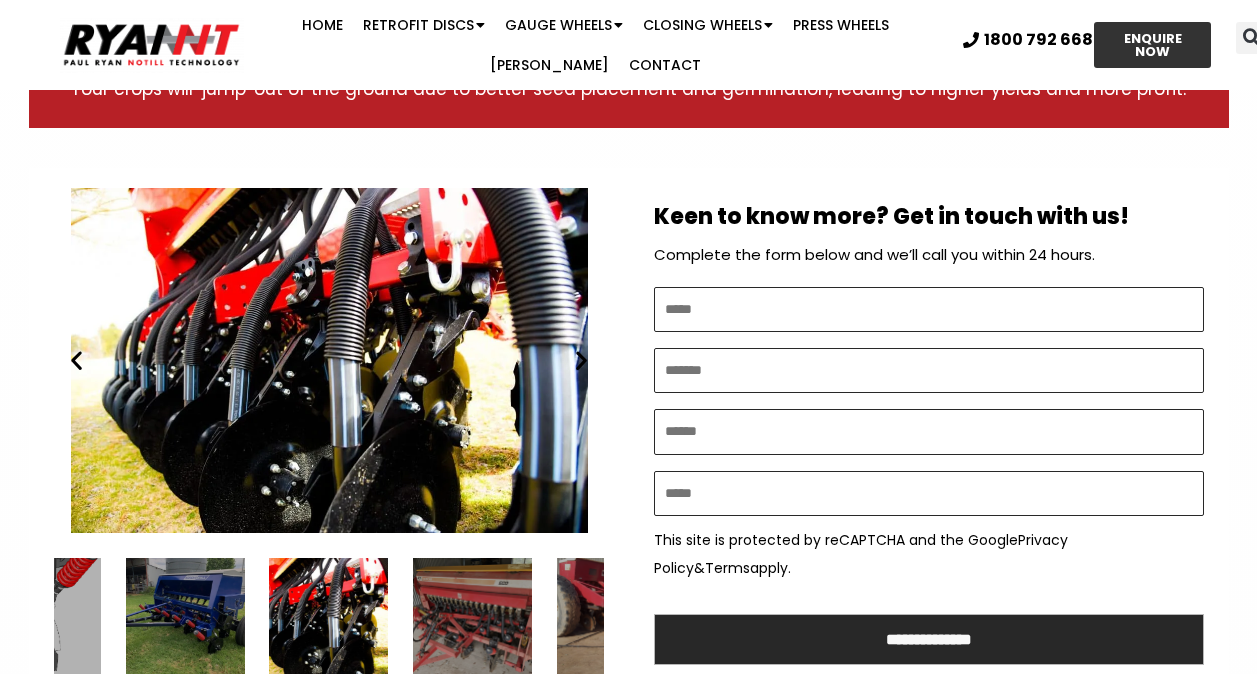 click at bounding box center (581, 360) 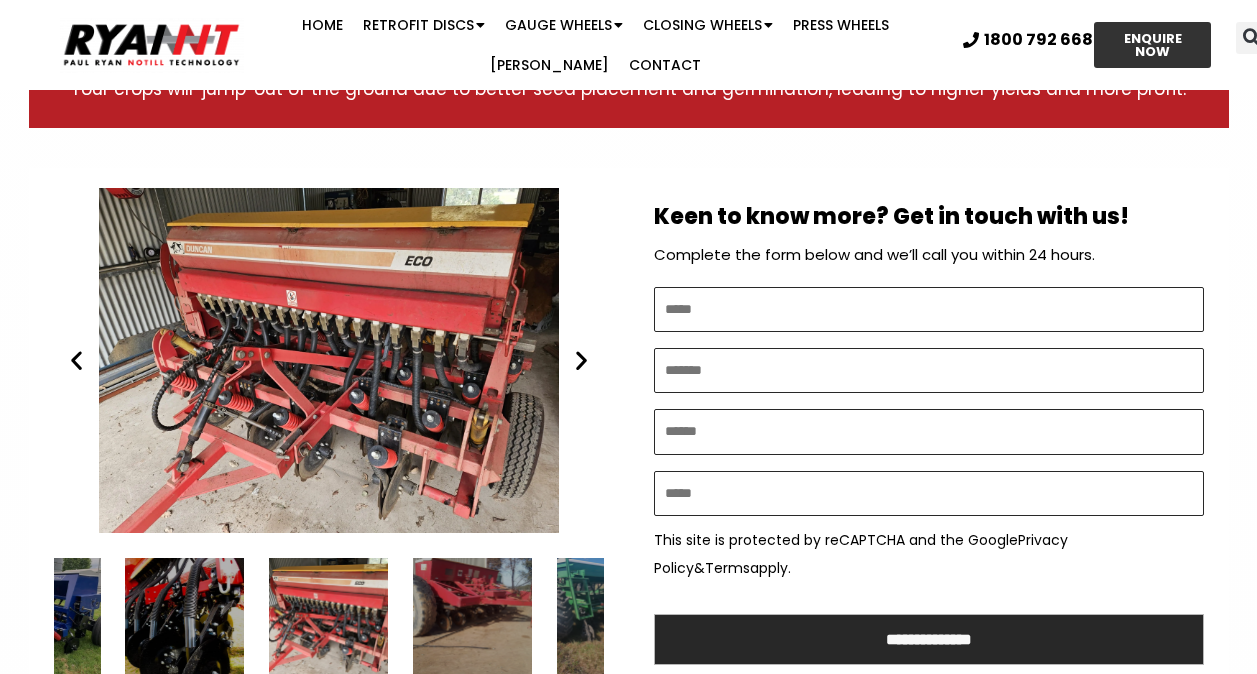 click at bounding box center [581, 360] 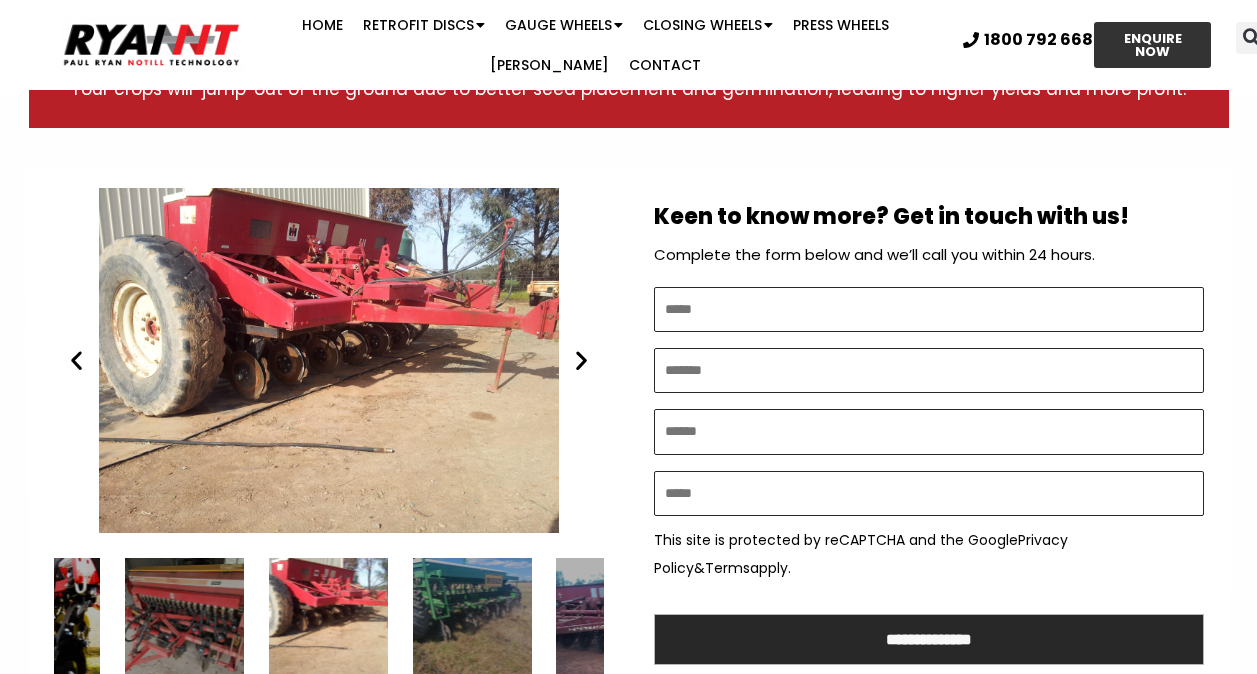 click at bounding box center [581, 360] 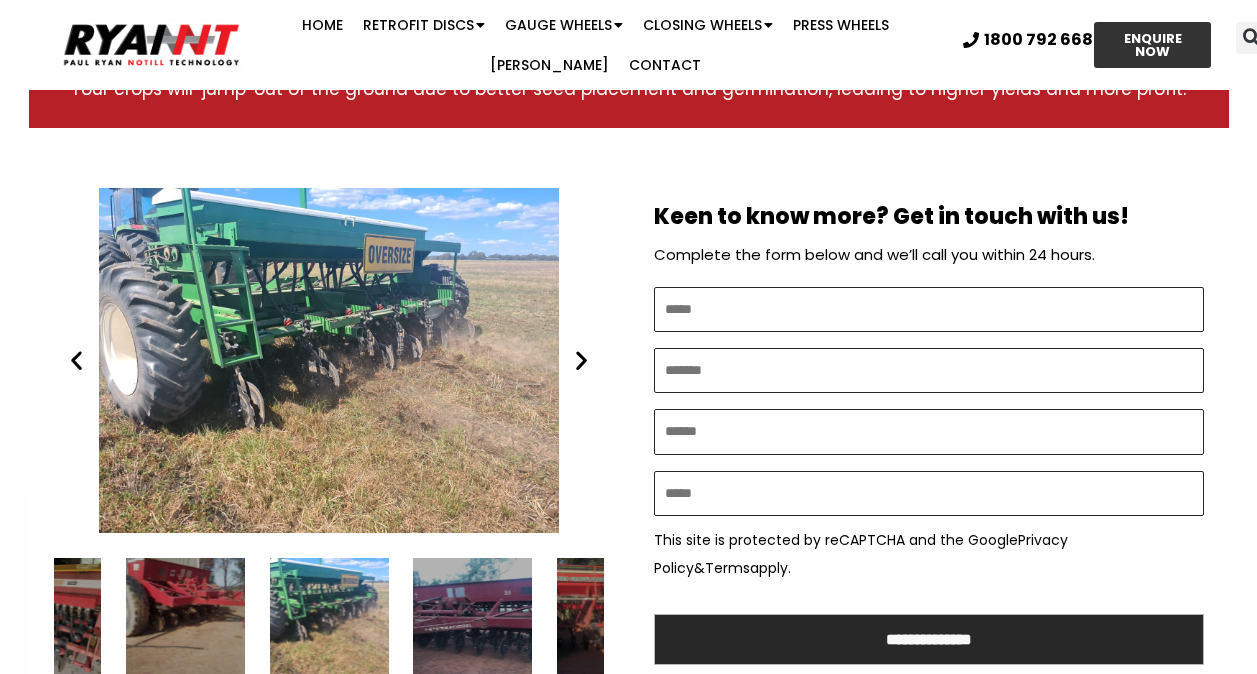 click at bounding box center (581, 360) 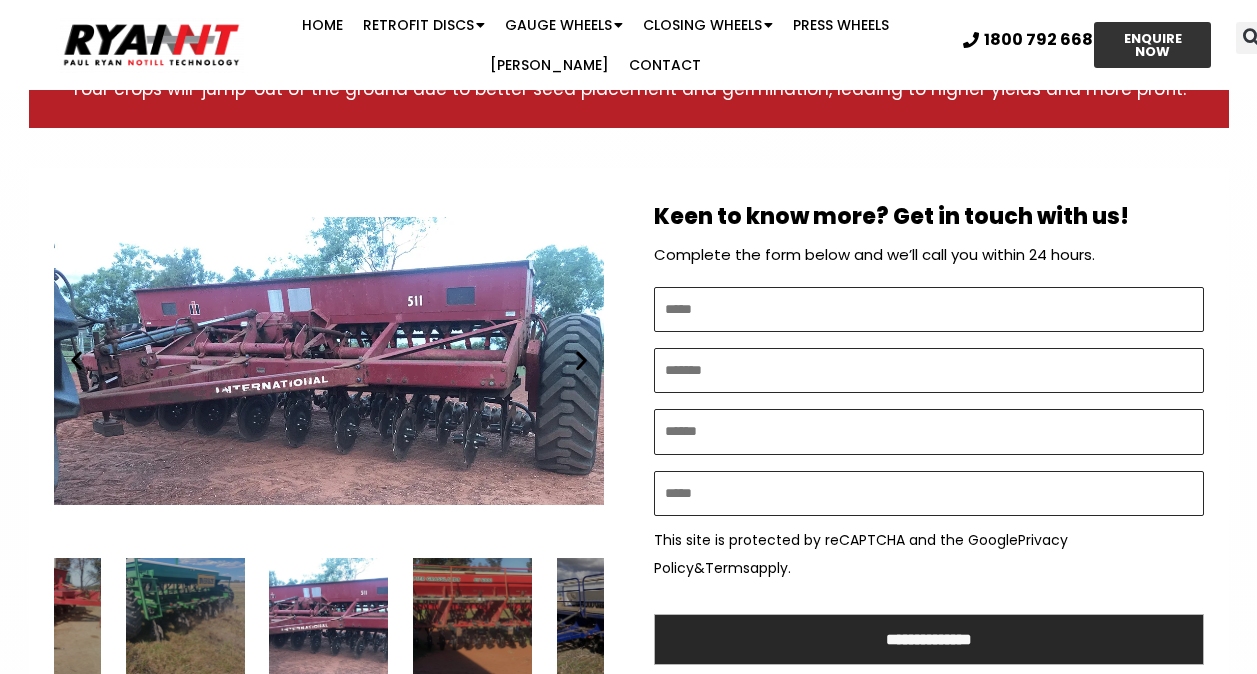 click at bounding box center [581, 360] 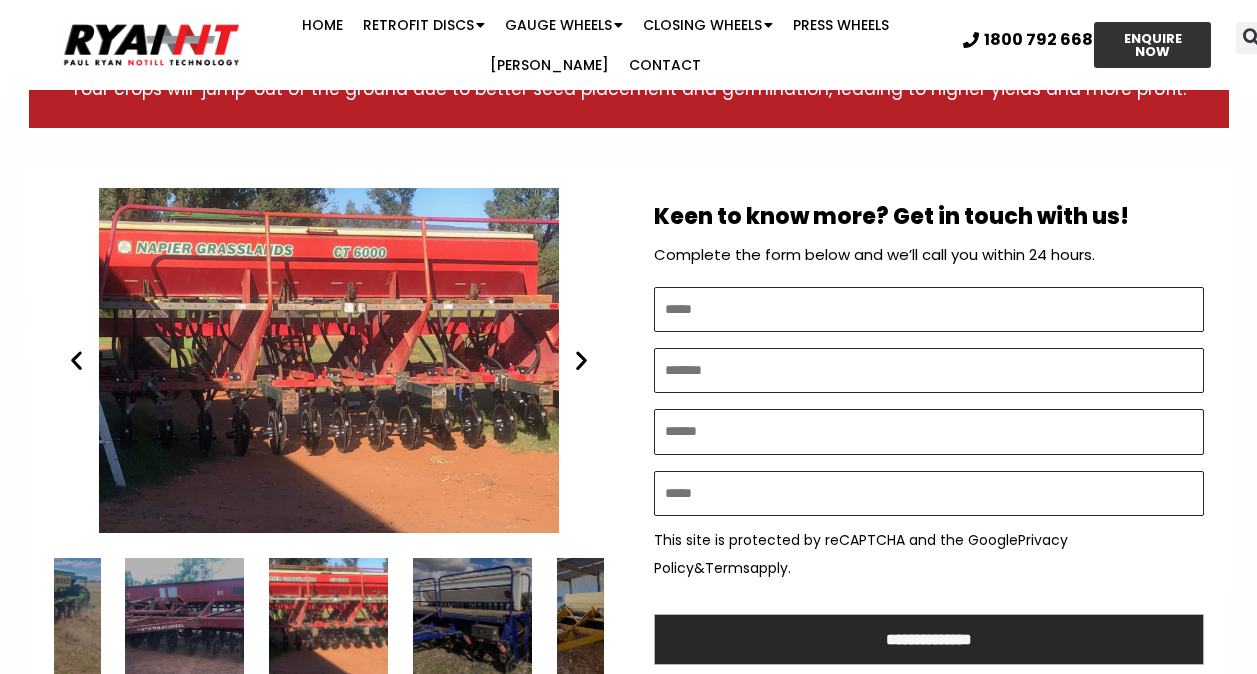 click at bounding box center [581, 360] 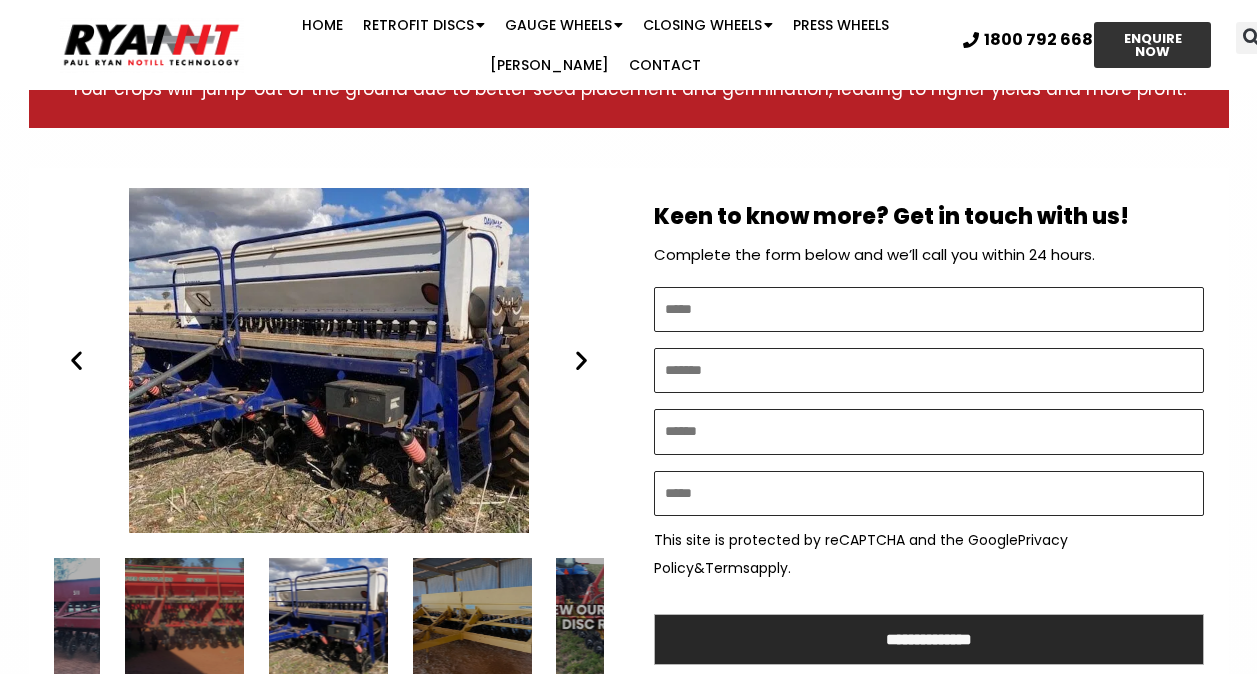 click at bounding box center [581, 360] 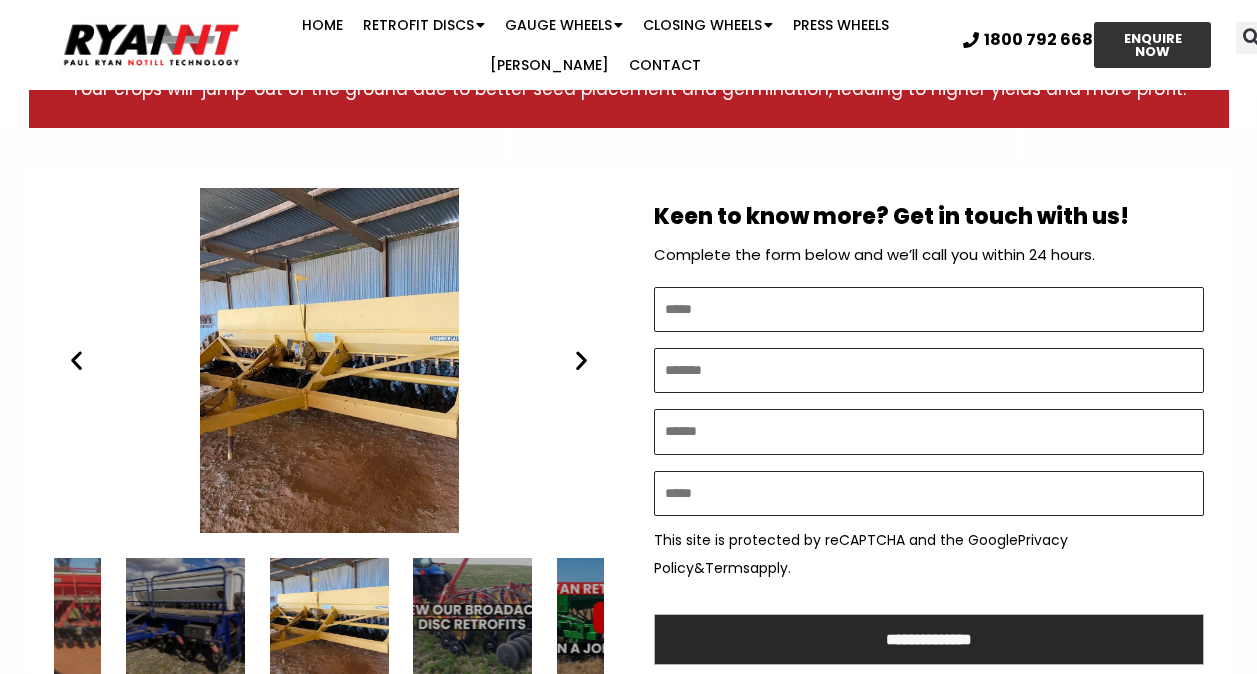 click at bounding box center (581, 360) 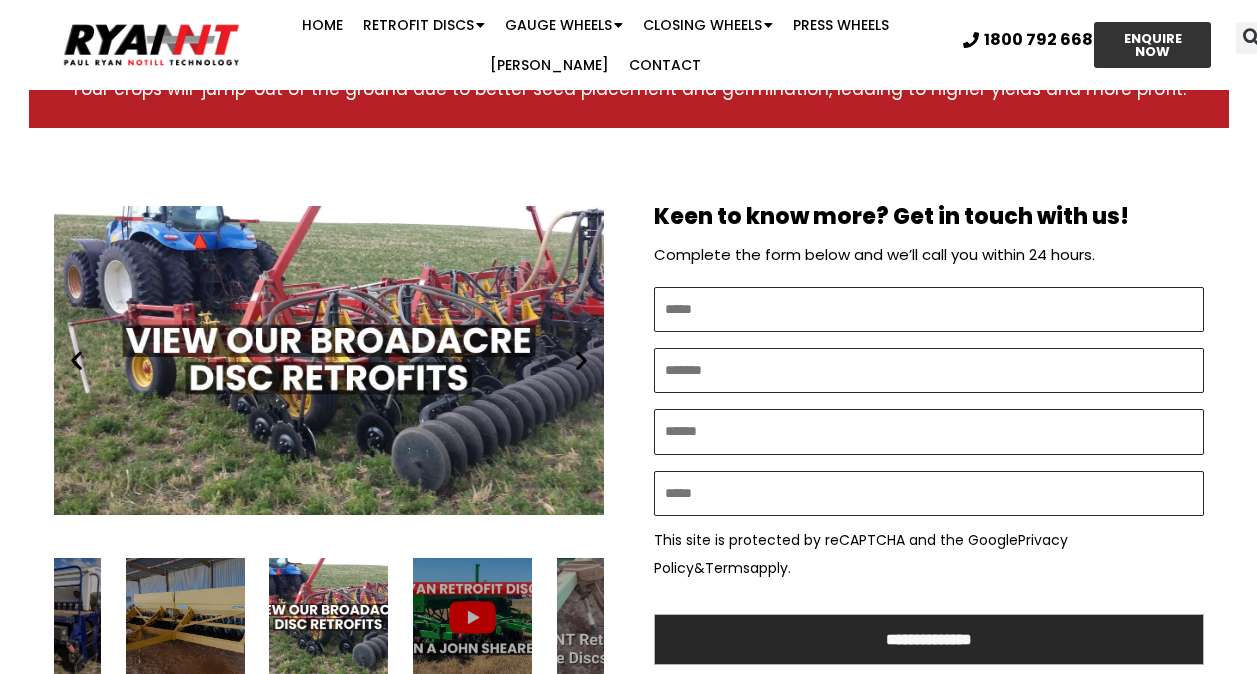 click at bounding box center (329, 360) 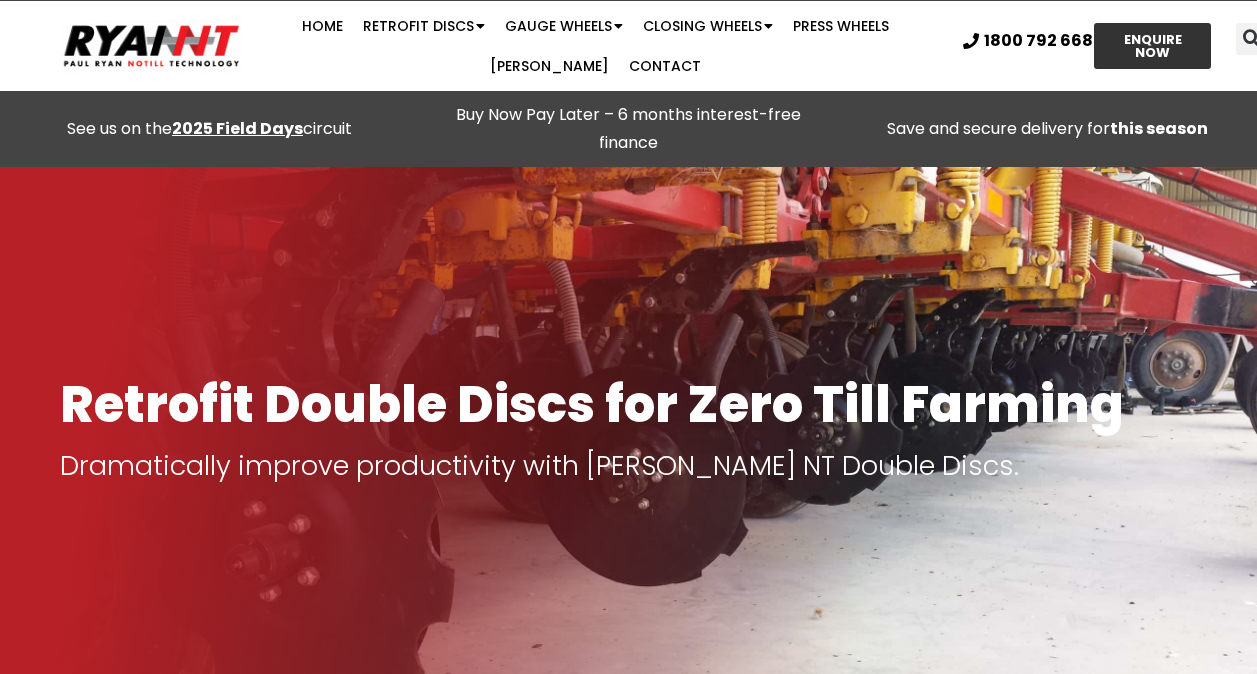 scroll, scrollTop: 0, scrollLeft: 0, axis: both 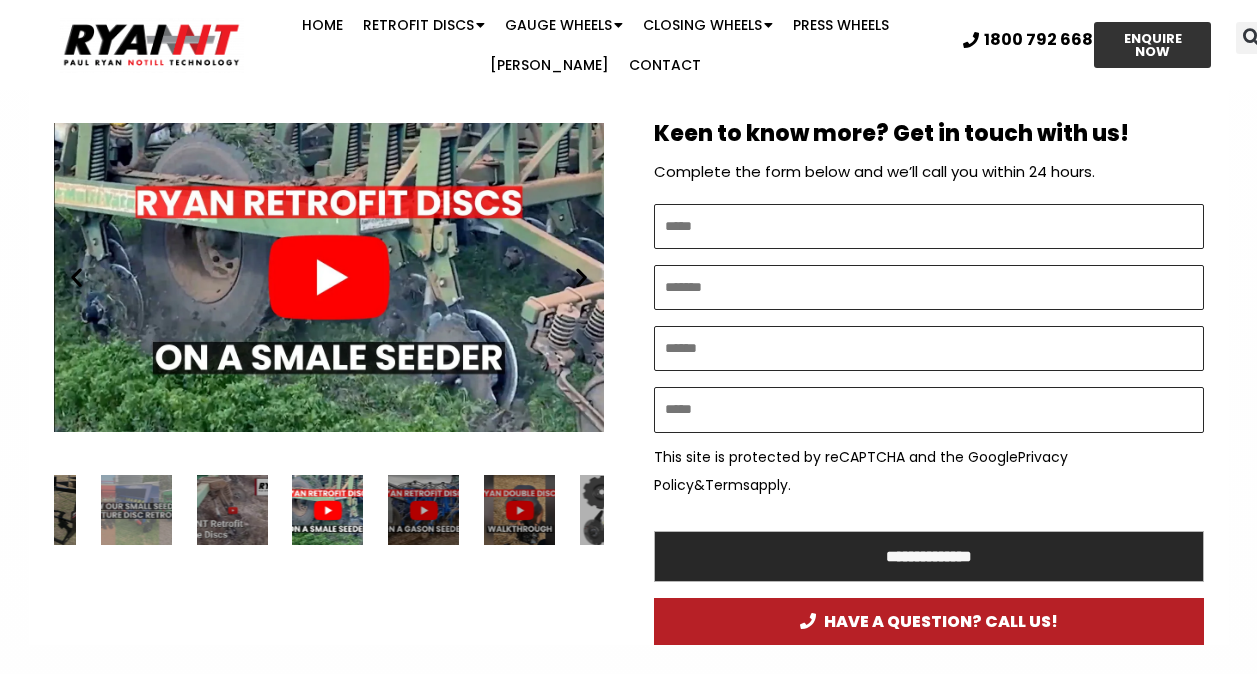 click on "Play" at bounding box center (329, 277) 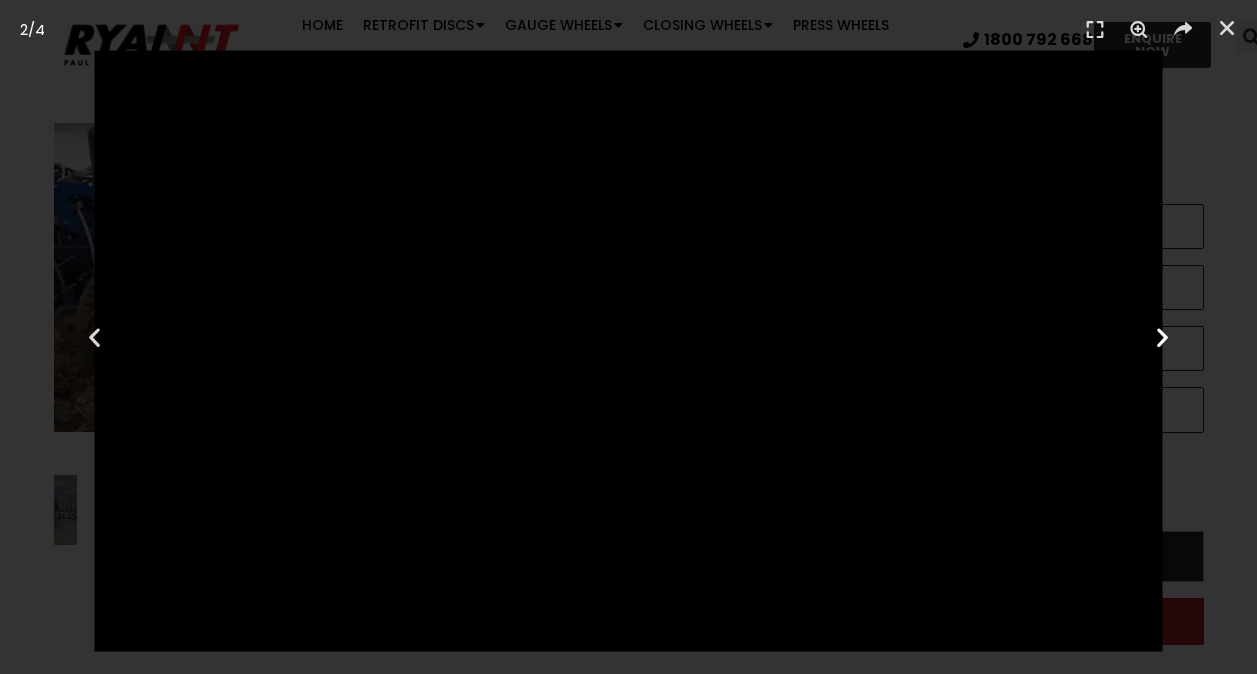 click at bounding box center [1162, 337] 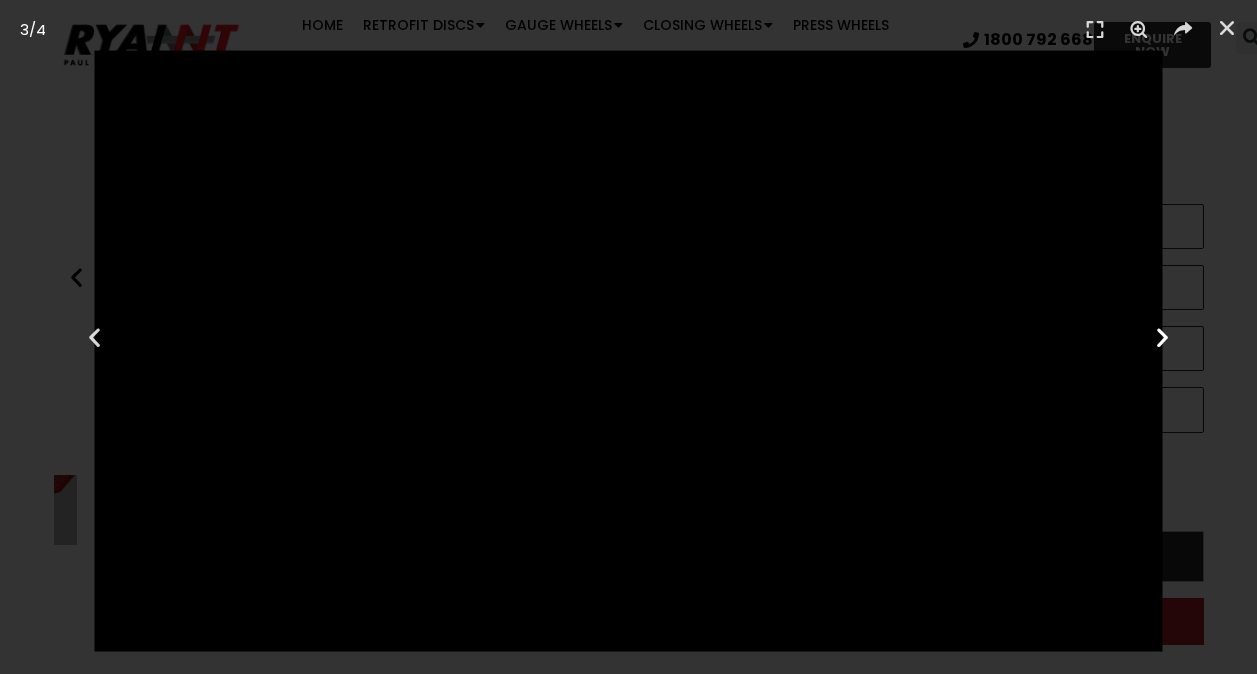 click at bounding box center [1162, 337] 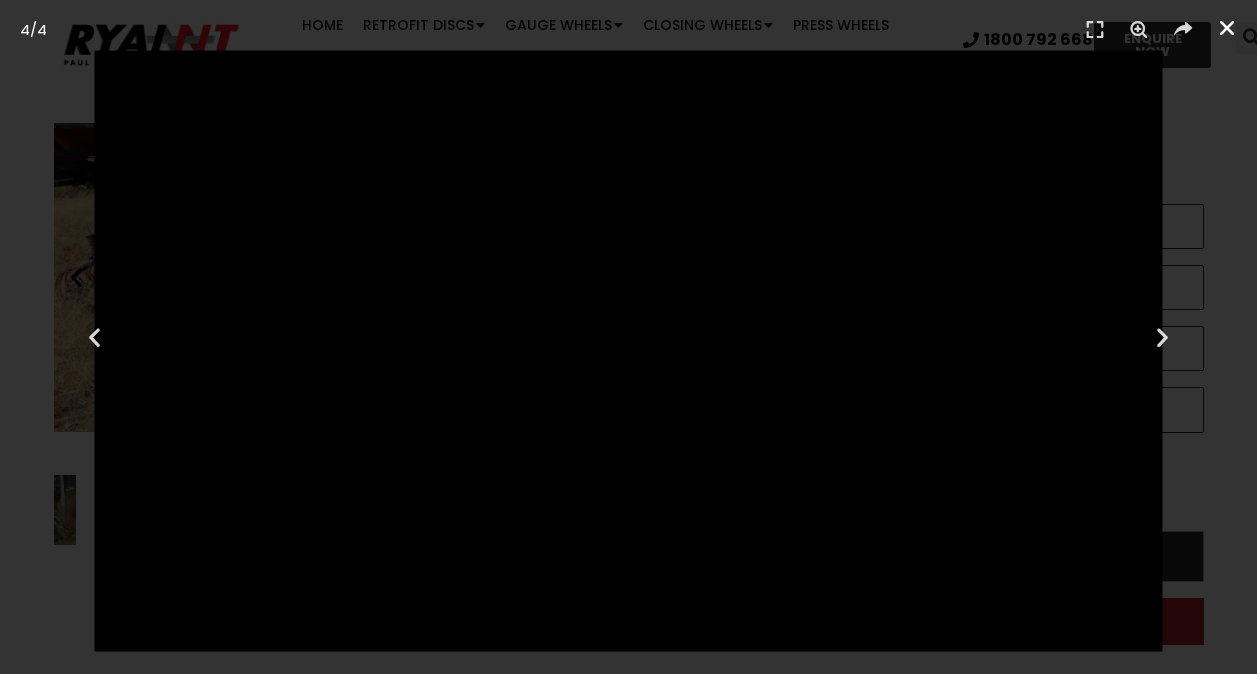 click at bounding box center (1227, 28) 